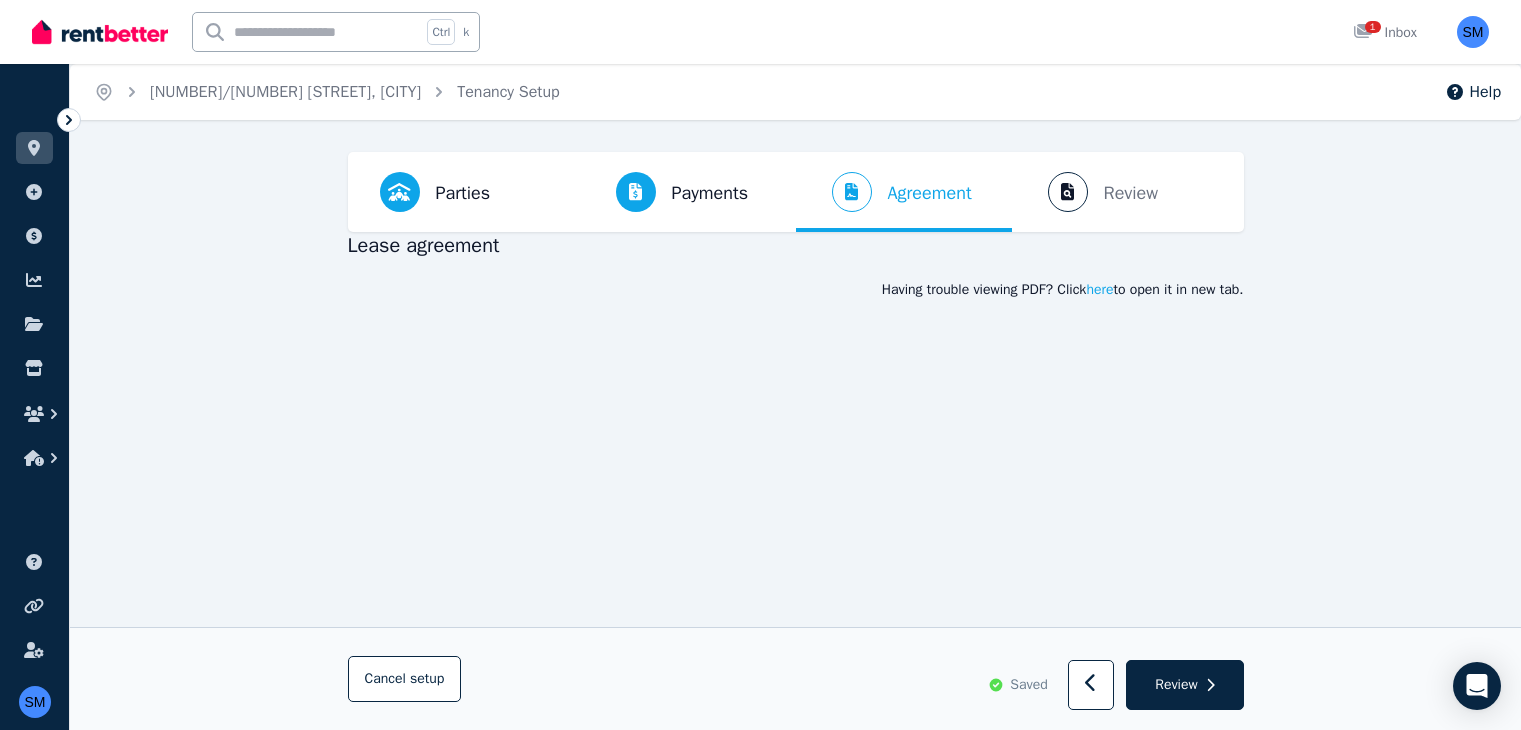 scroll, scrollTop: 0, scrollLeft: 0, axis: both 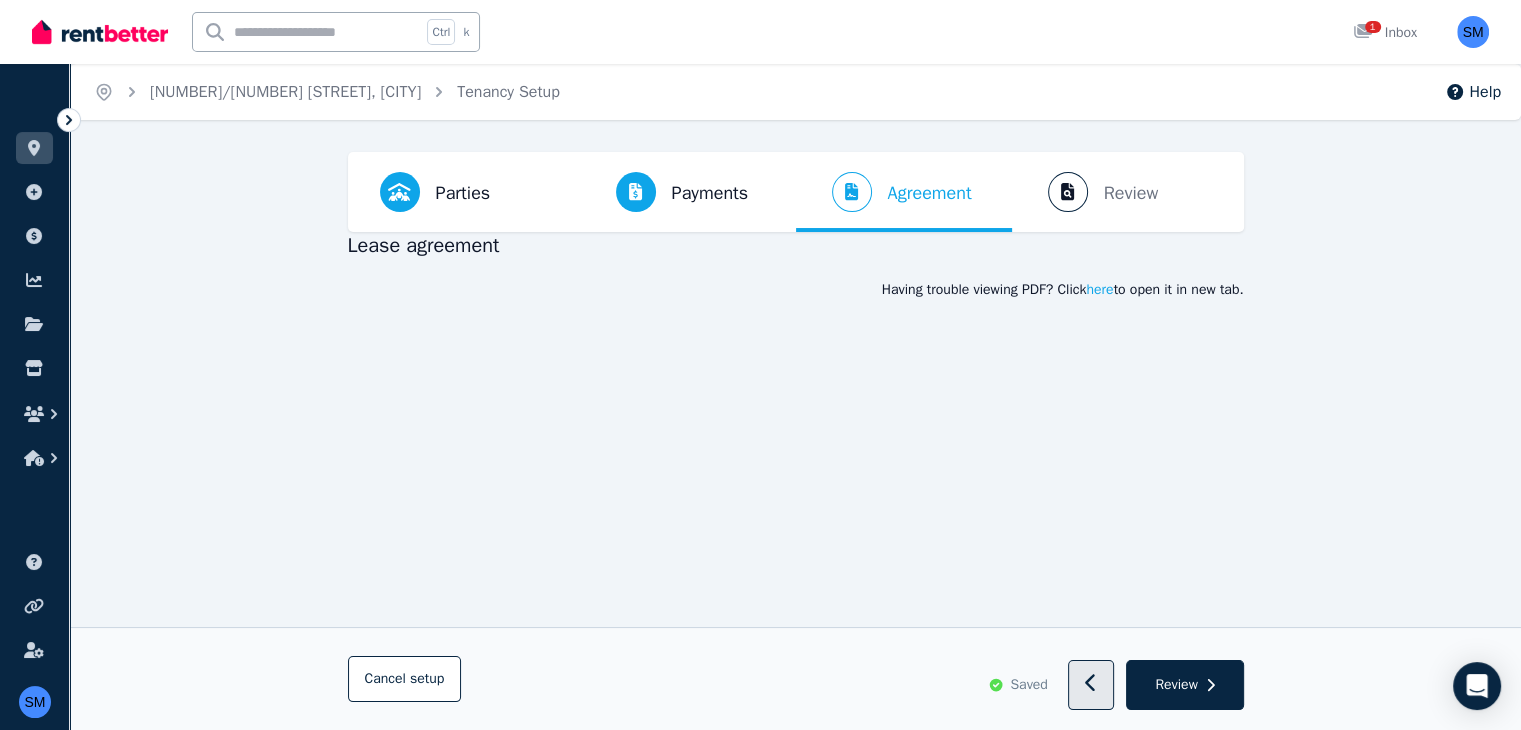 click 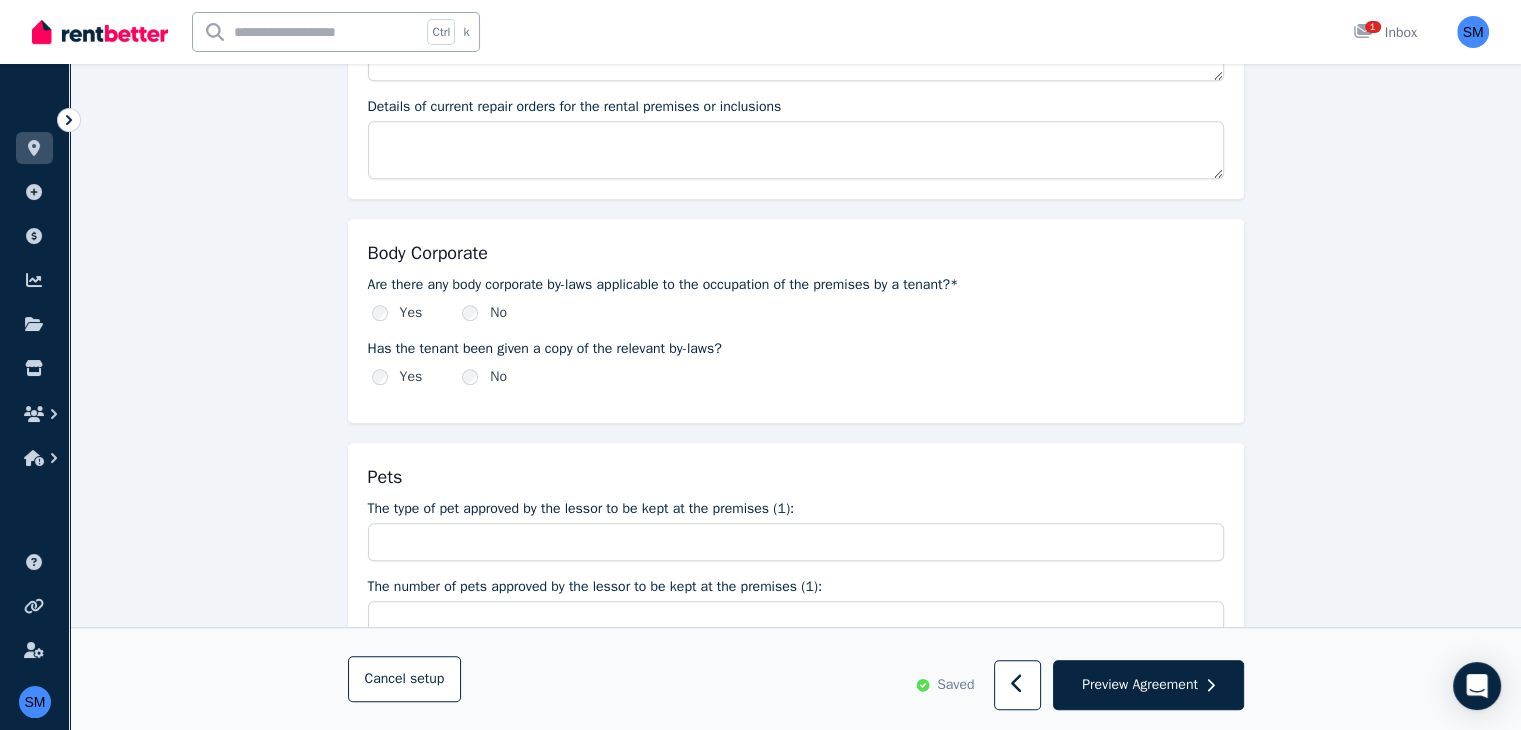 scroll, scrollTop: 1421, scrollLeft: 0, axis: vertical 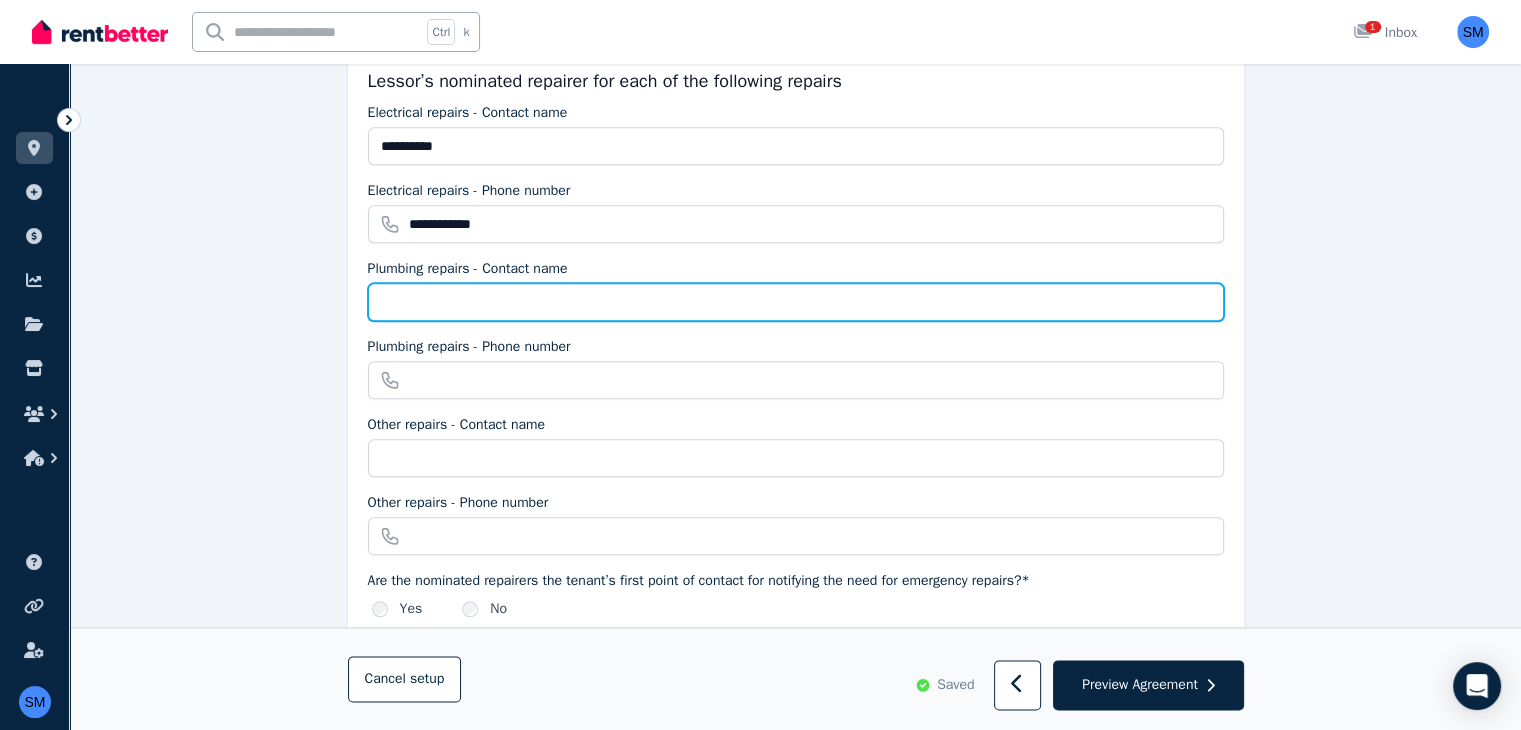 click on "Plumbing repairs - Contact name" at bounding box center [796, 302] 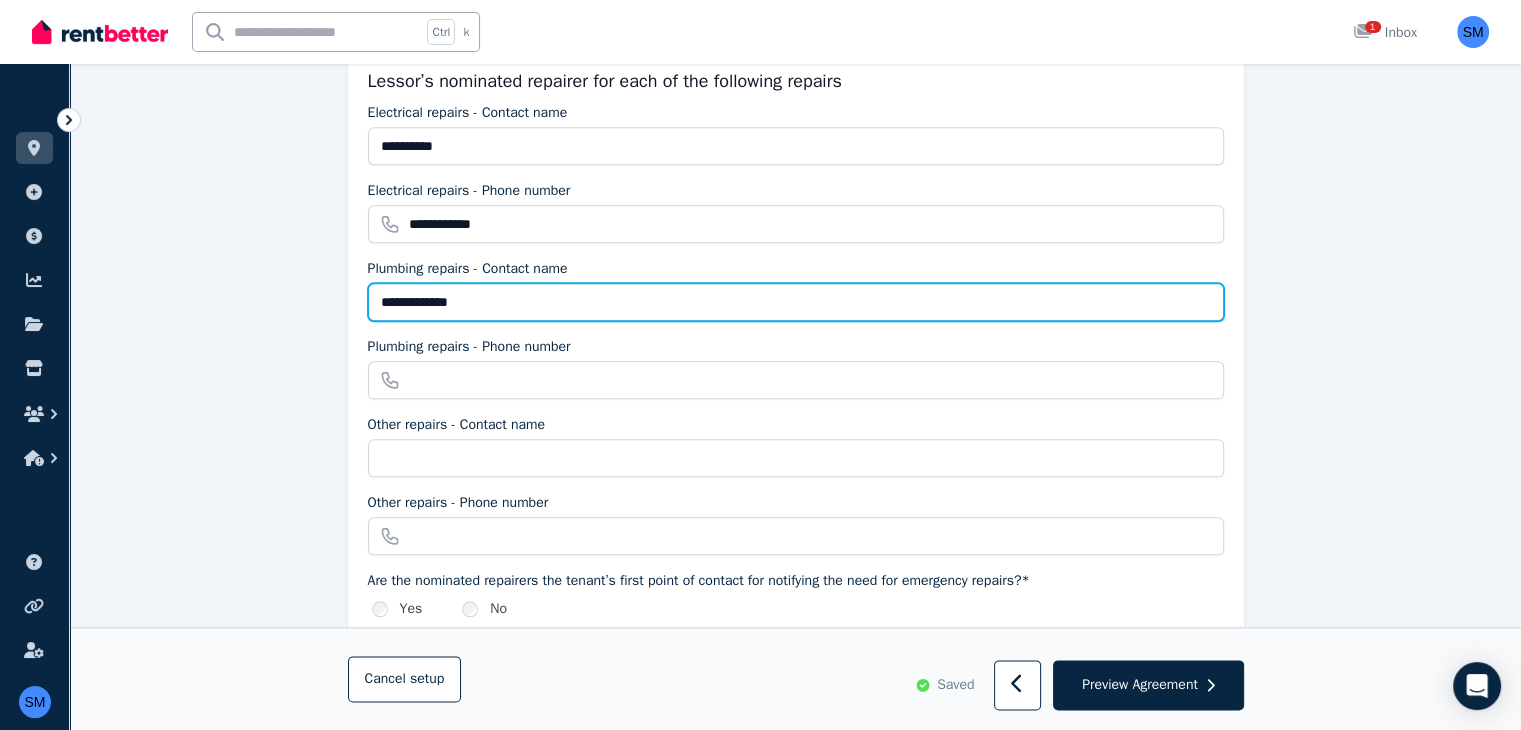 type on "**********" 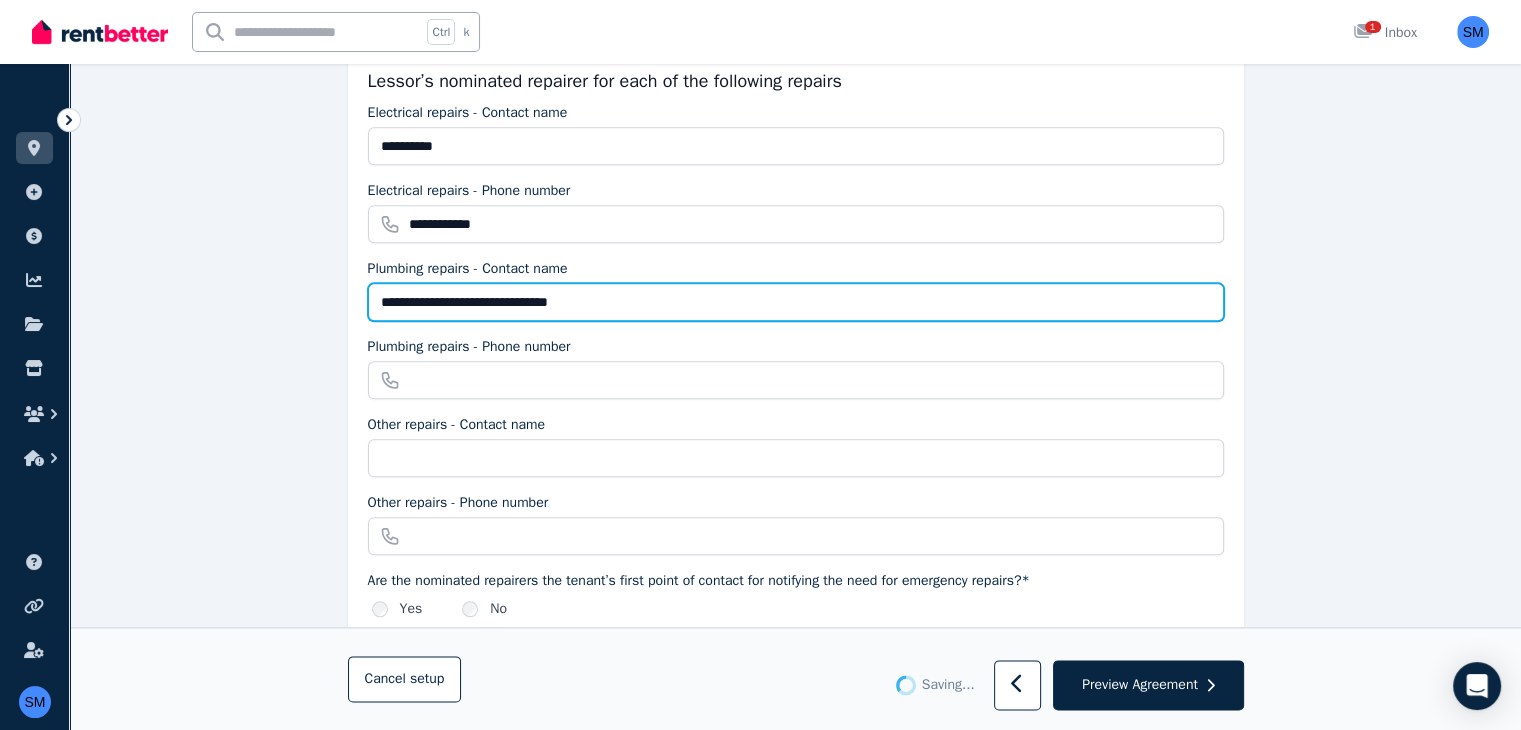 type on "**********" 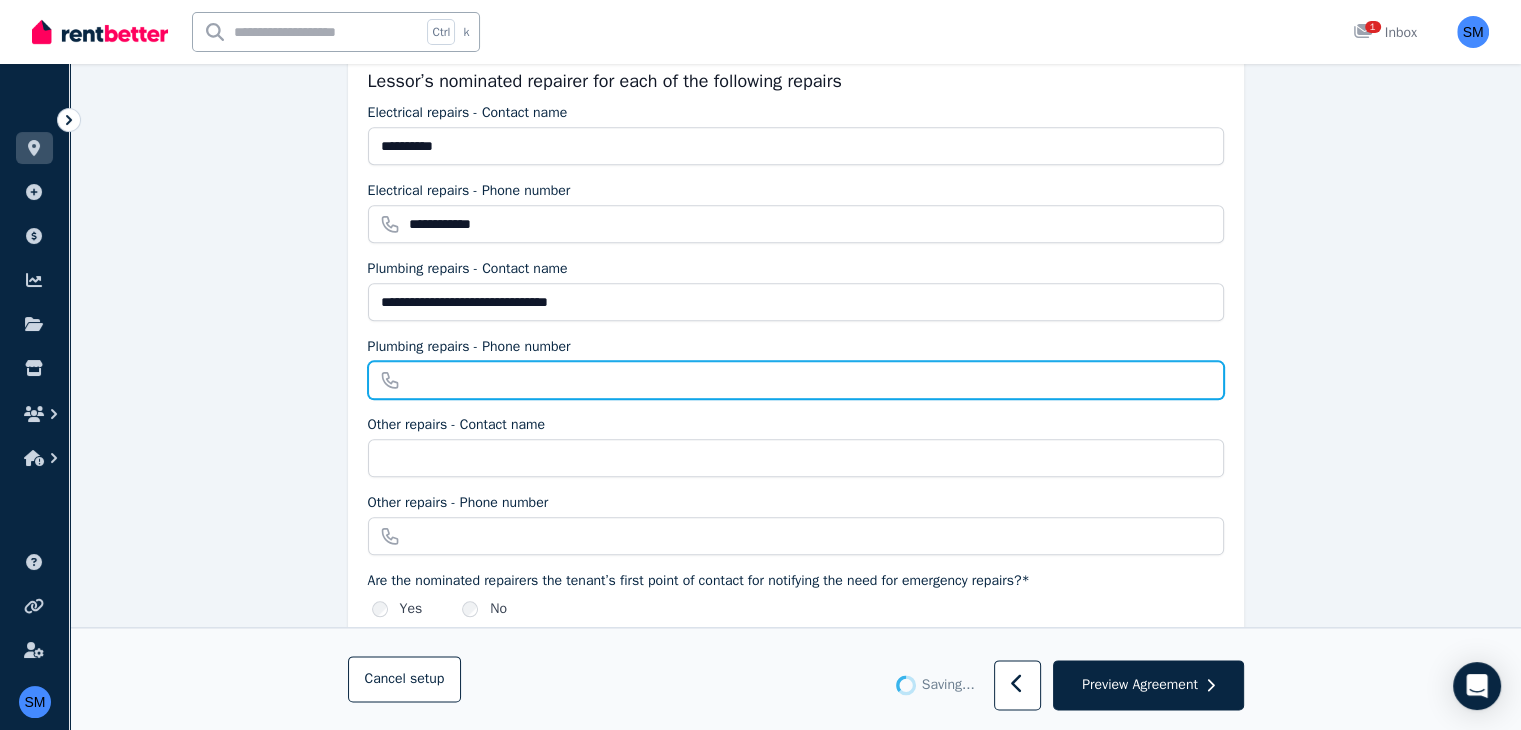 click on "Plumbing repairs - Phone number" at bounding box center (796, 380) 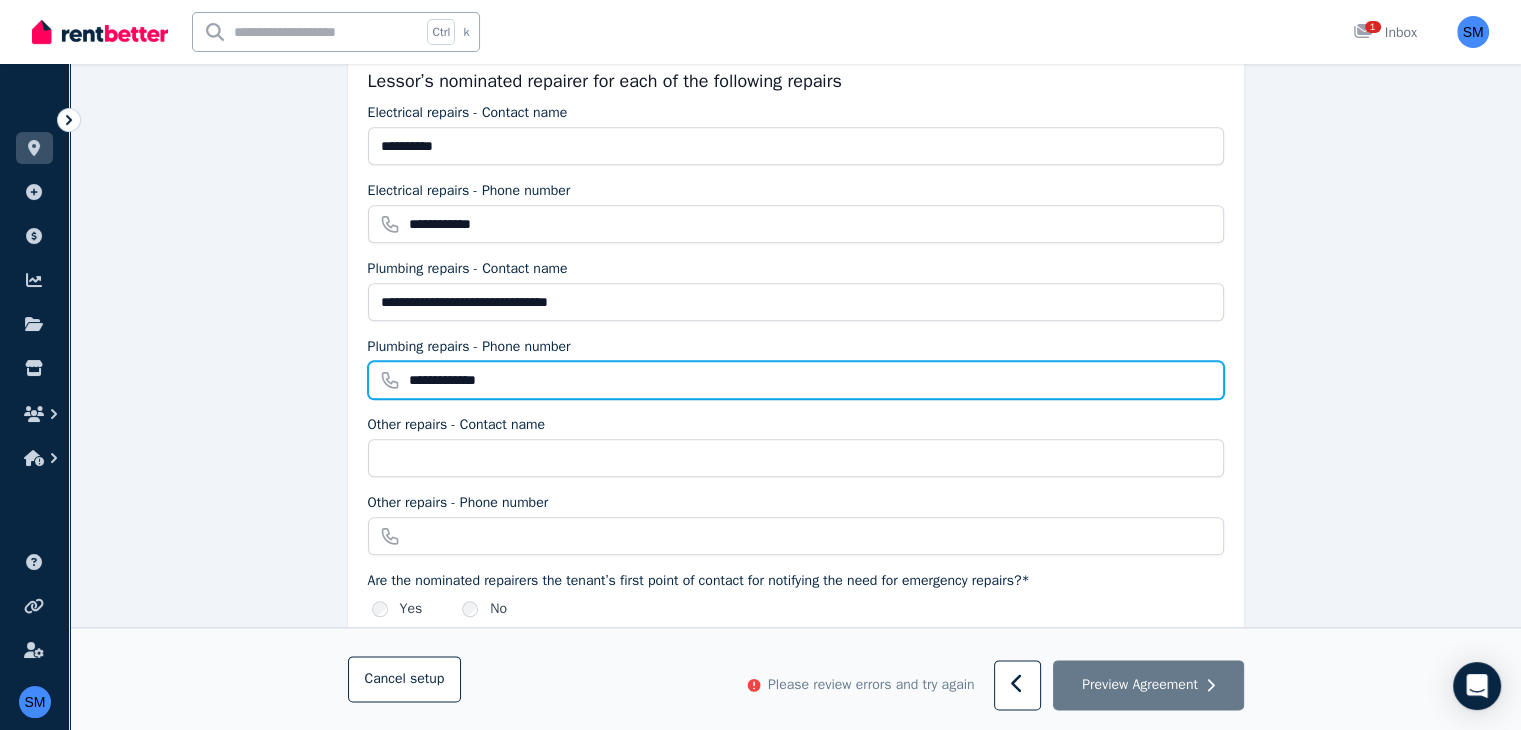 type on "**********" 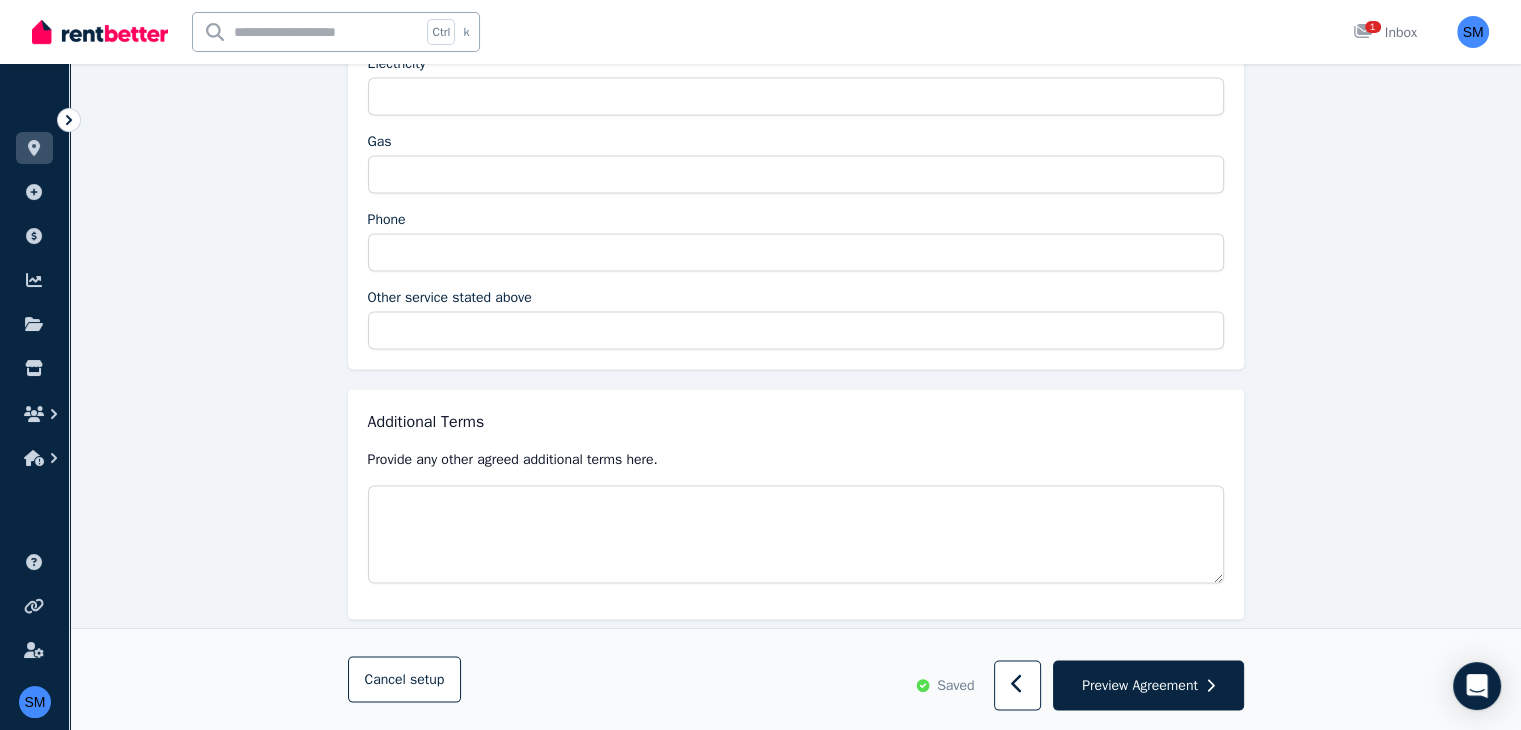 scroll, scrollTop: 3990, scrollLeft: 0, axis: vertical 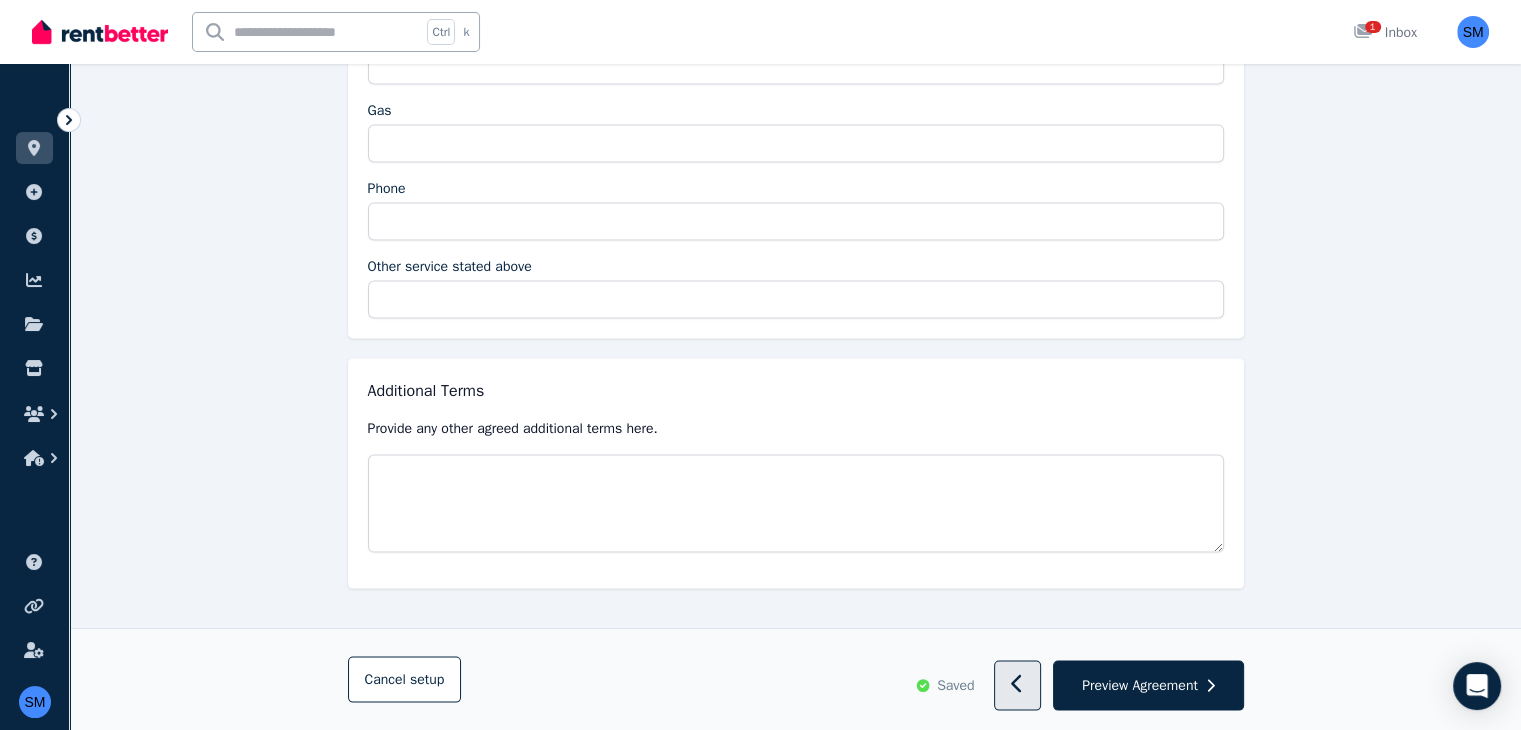 type on "**********" 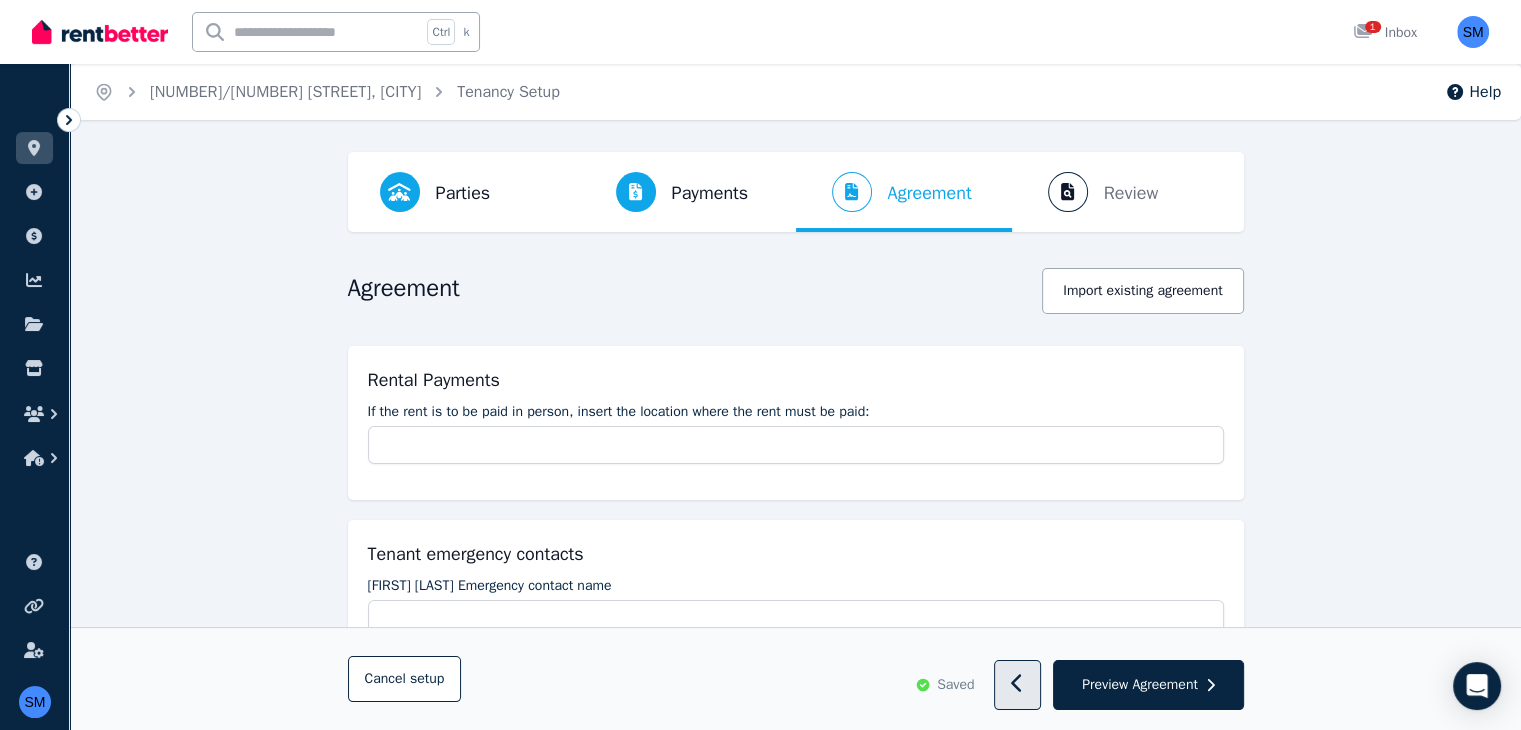 select on "**********" 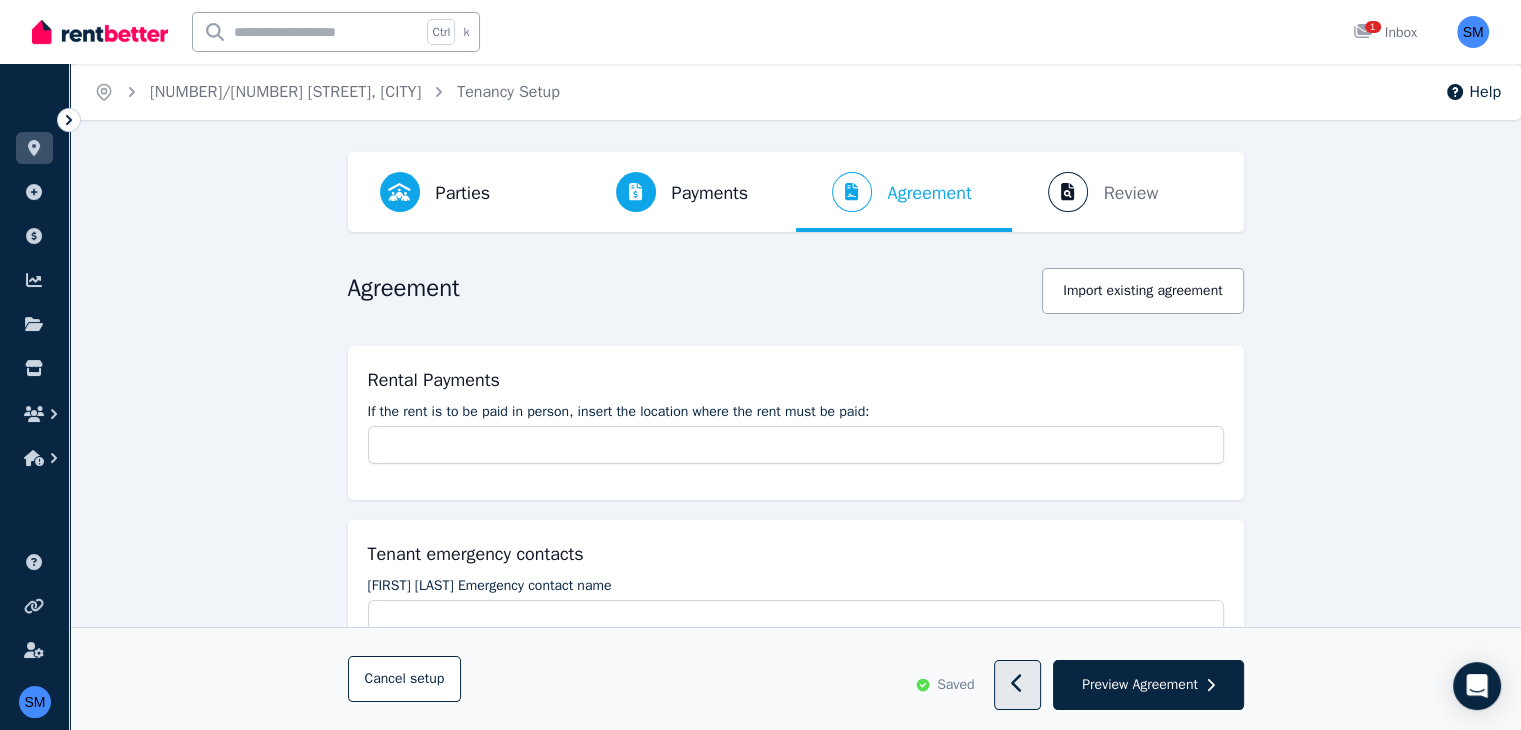 select on "*" 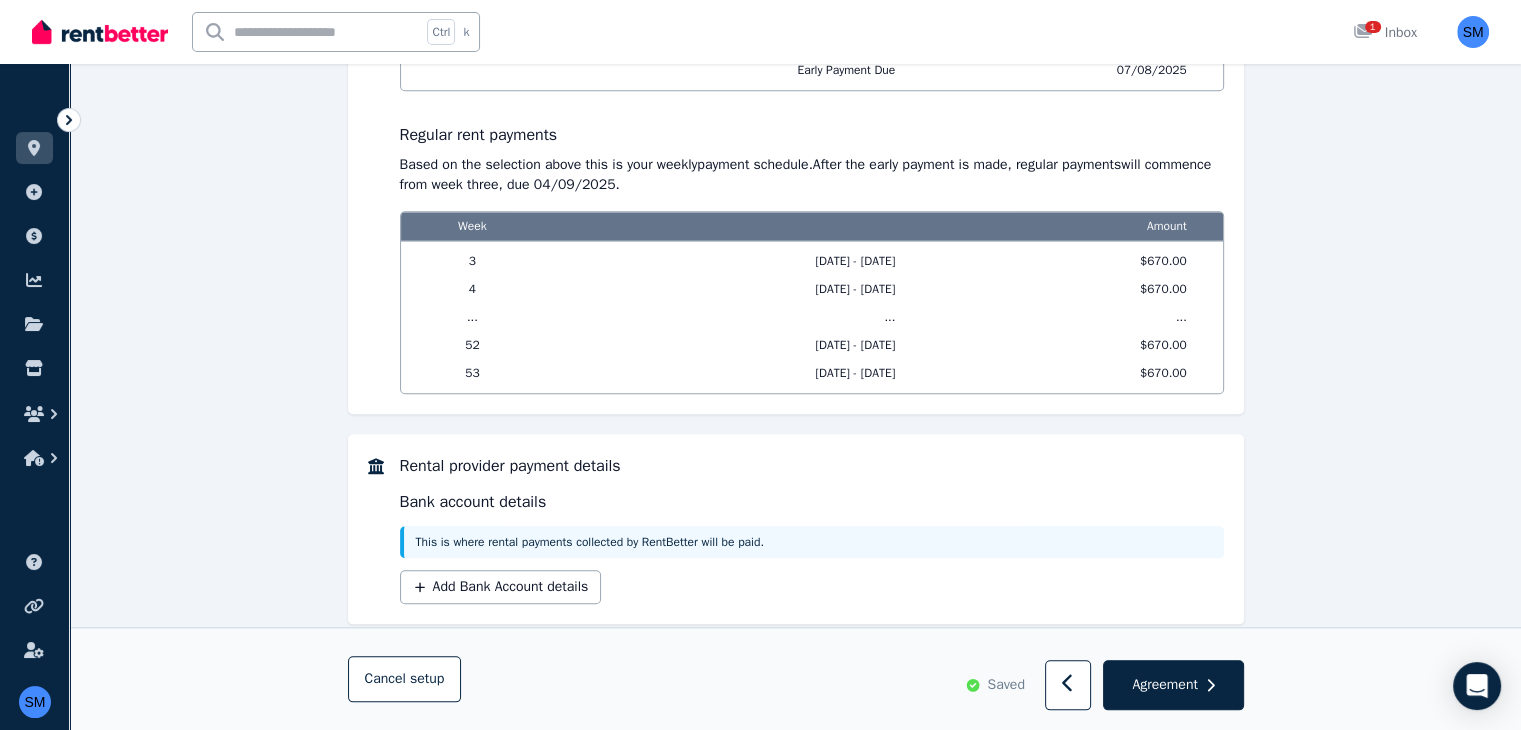 scroll, scrollTop: 2012, scrollLeft: 0, axis: vertical 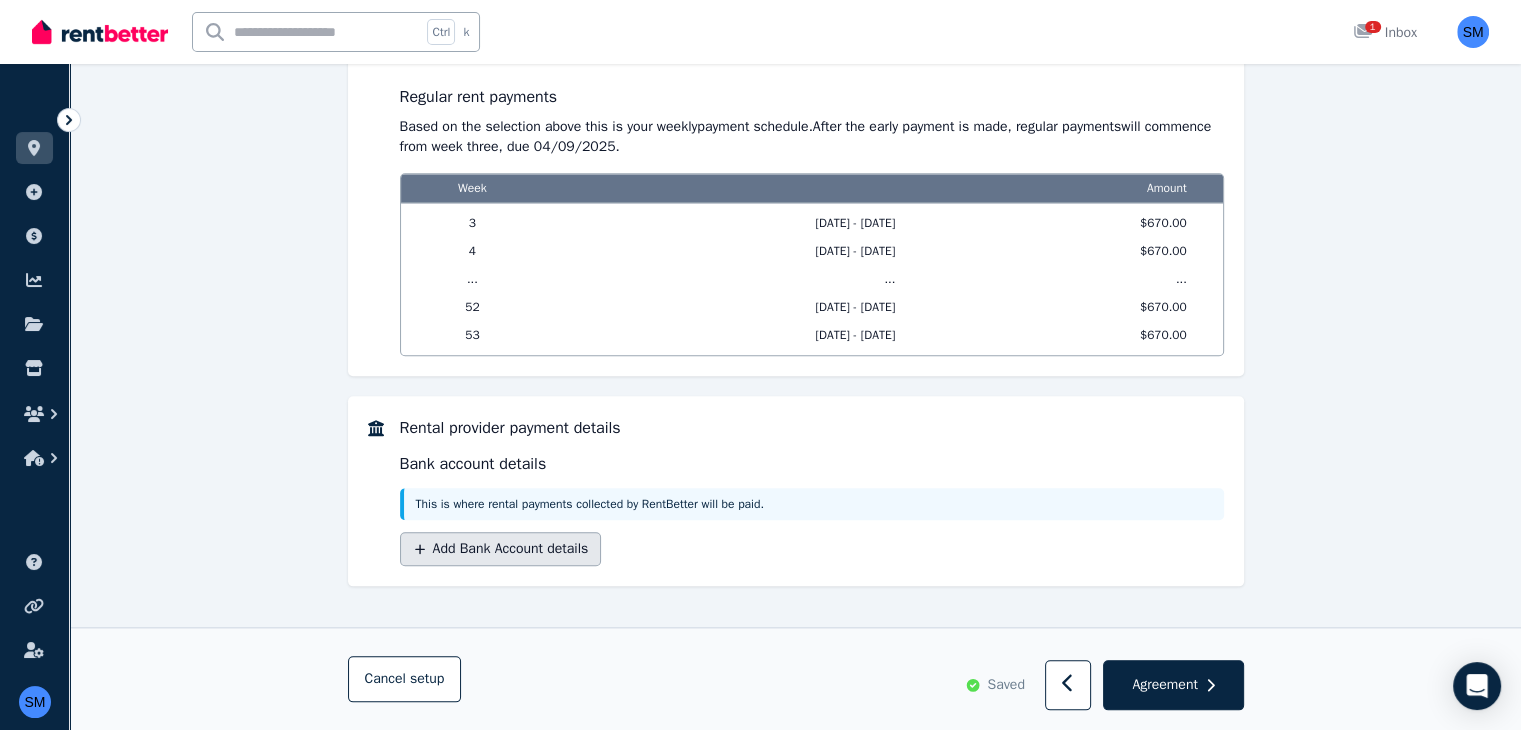 click on "Add Bank Account details" at bounding box center [501, 549] 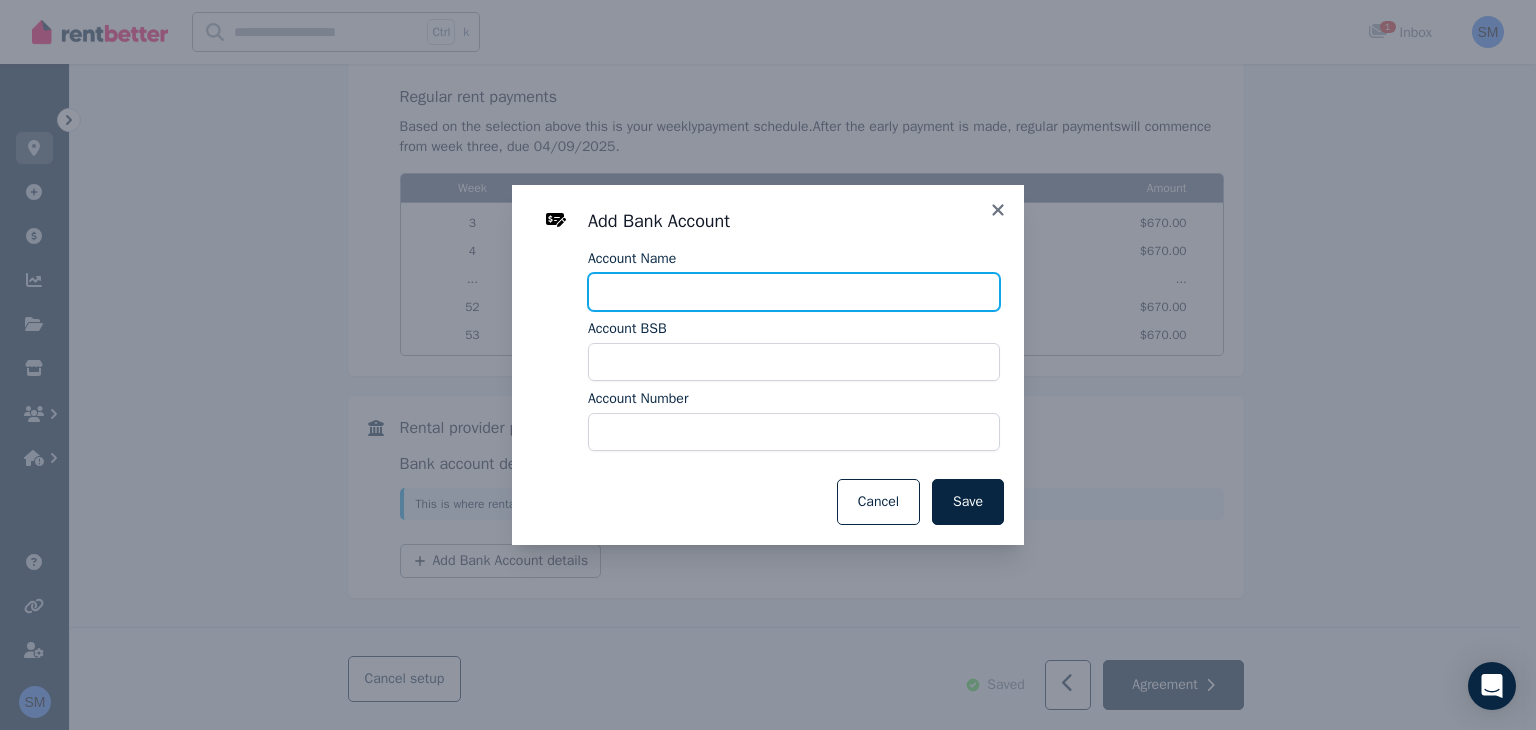click on "Account Name" at bounding box center (794, 292) 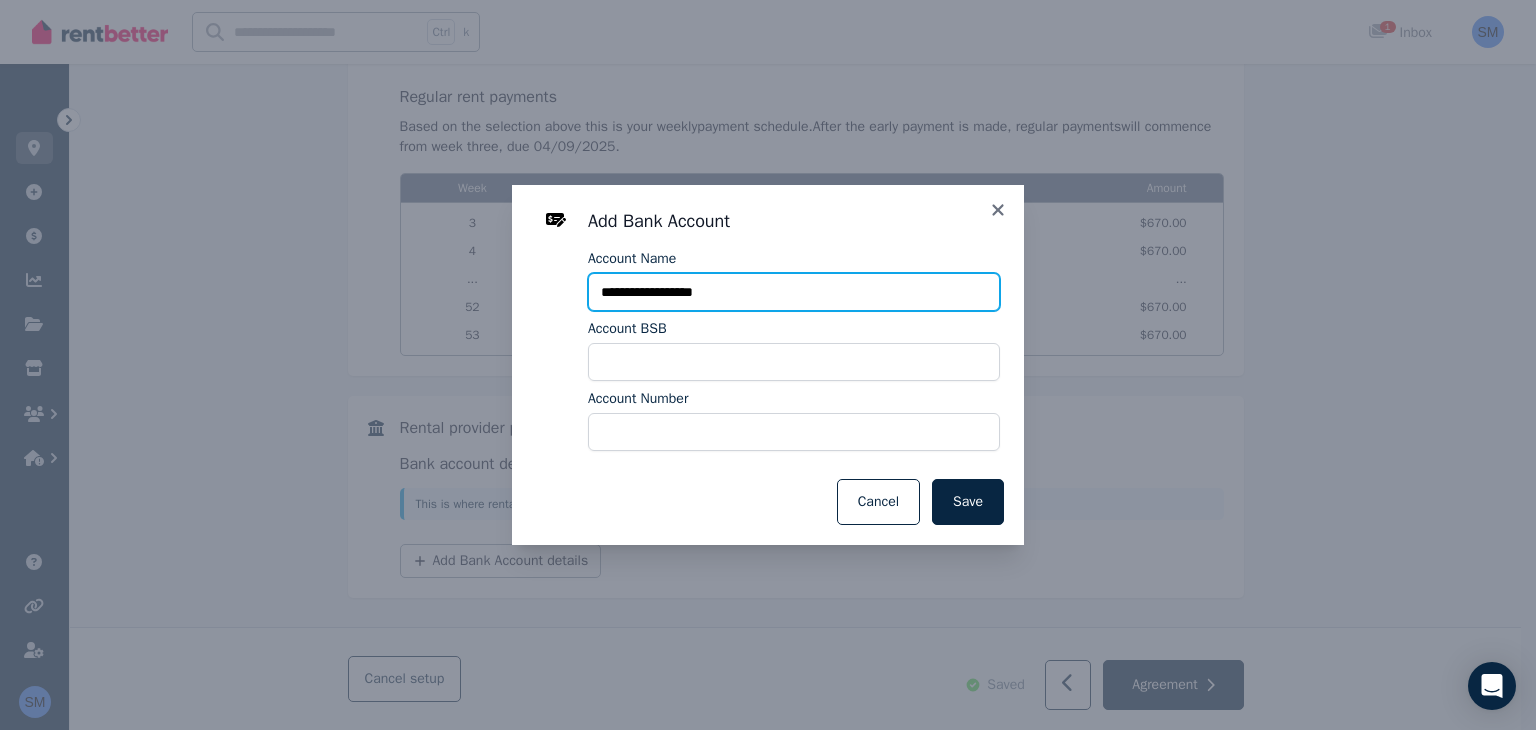 type on "**********" 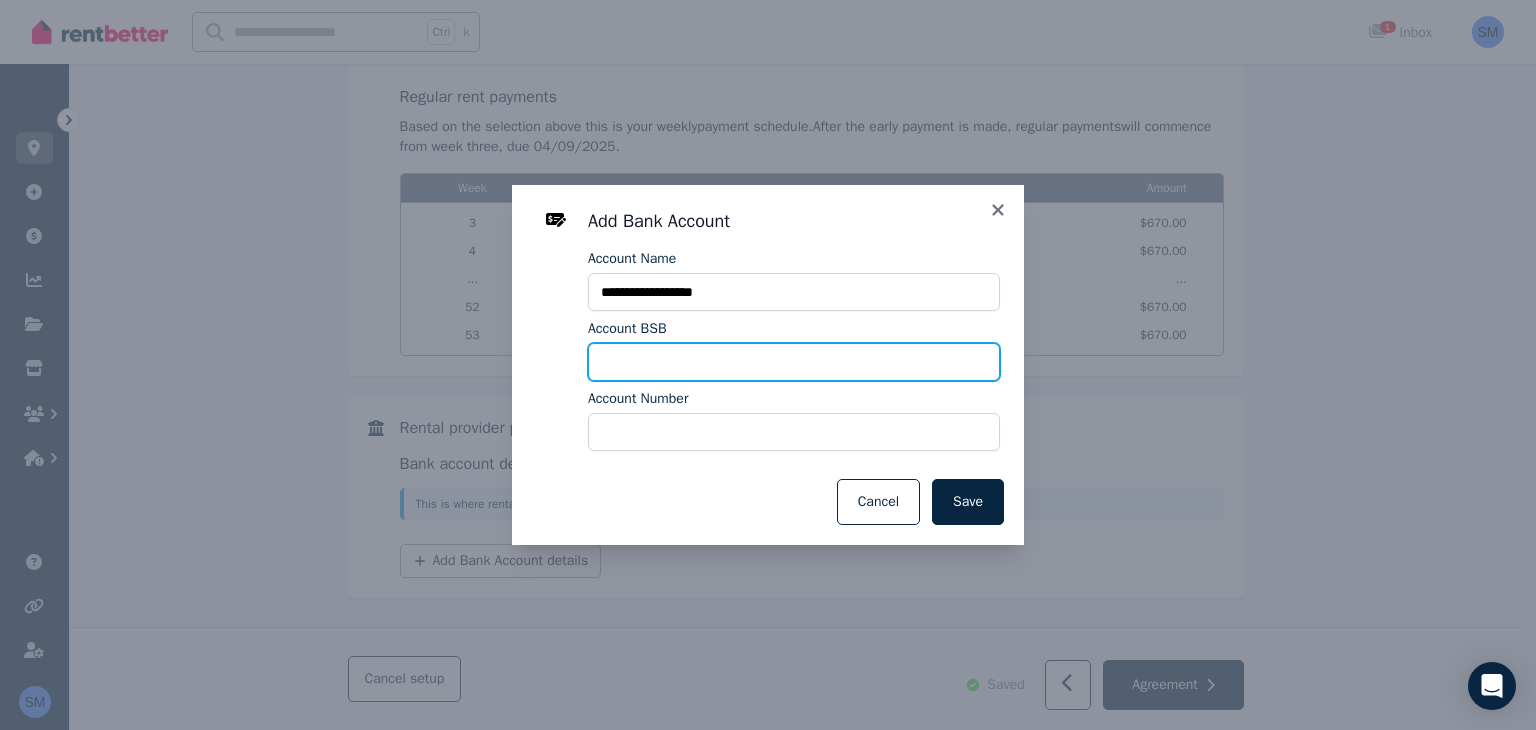 click on "Account BSB" at bounding box center [794, 362] 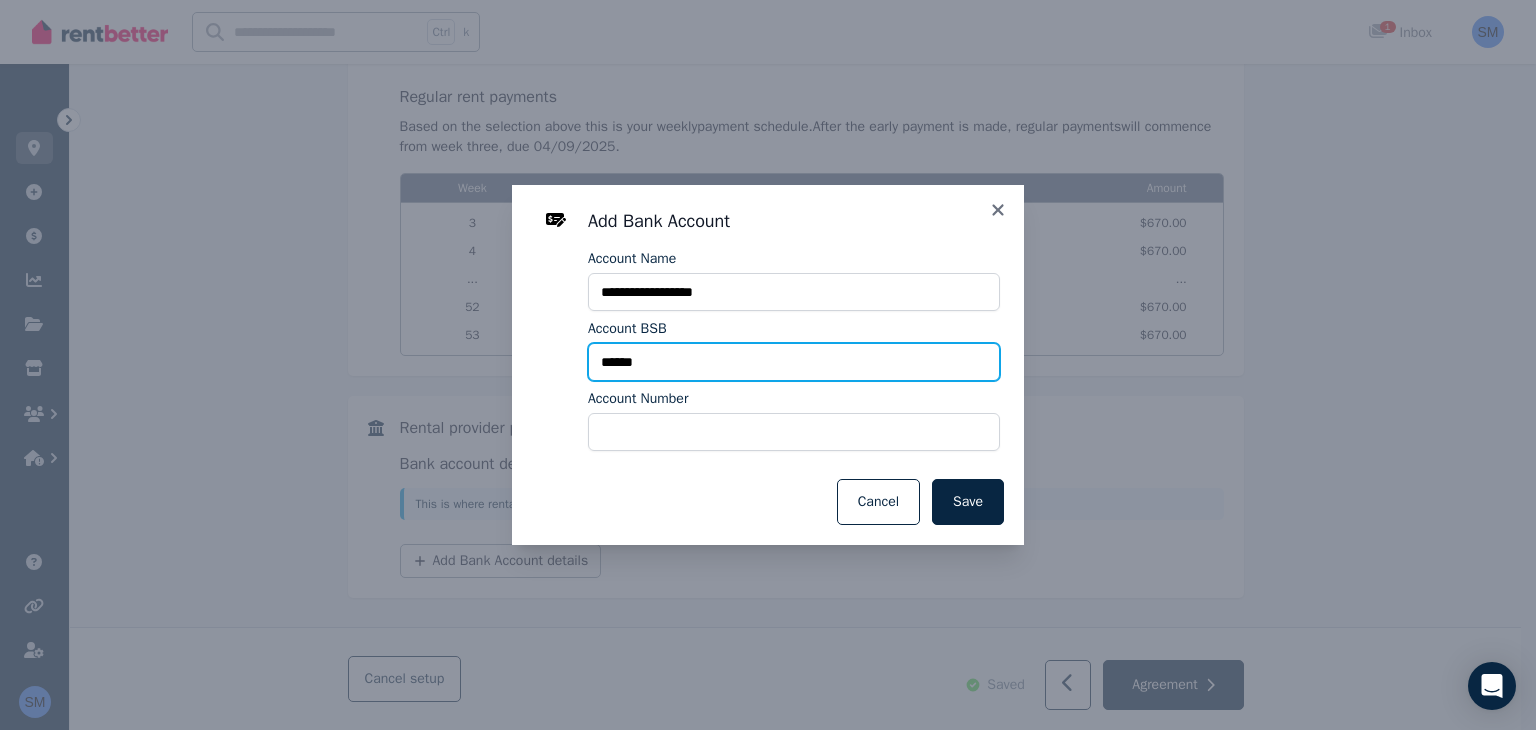 type on "******" 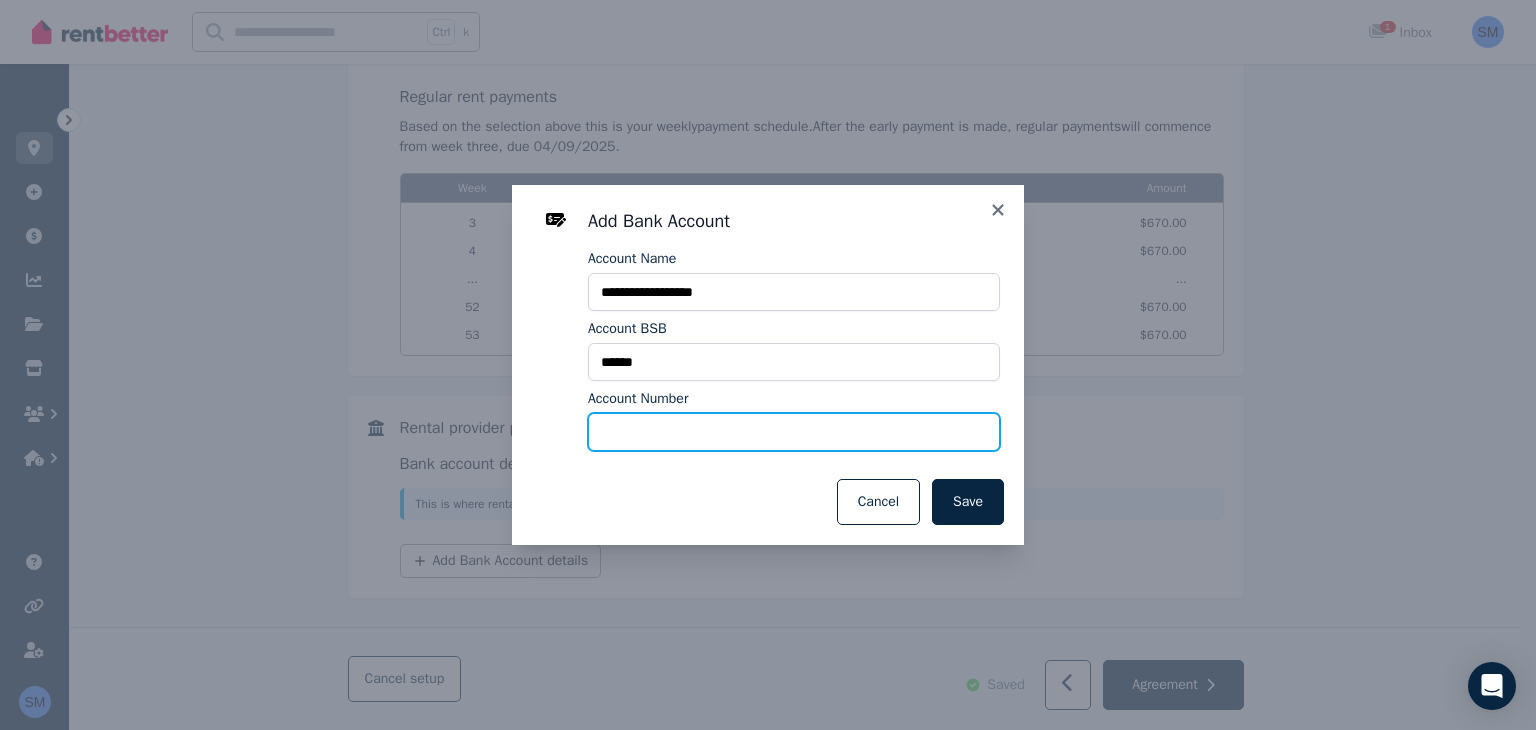 click on "Account Number" at bounding box center [794, 432] 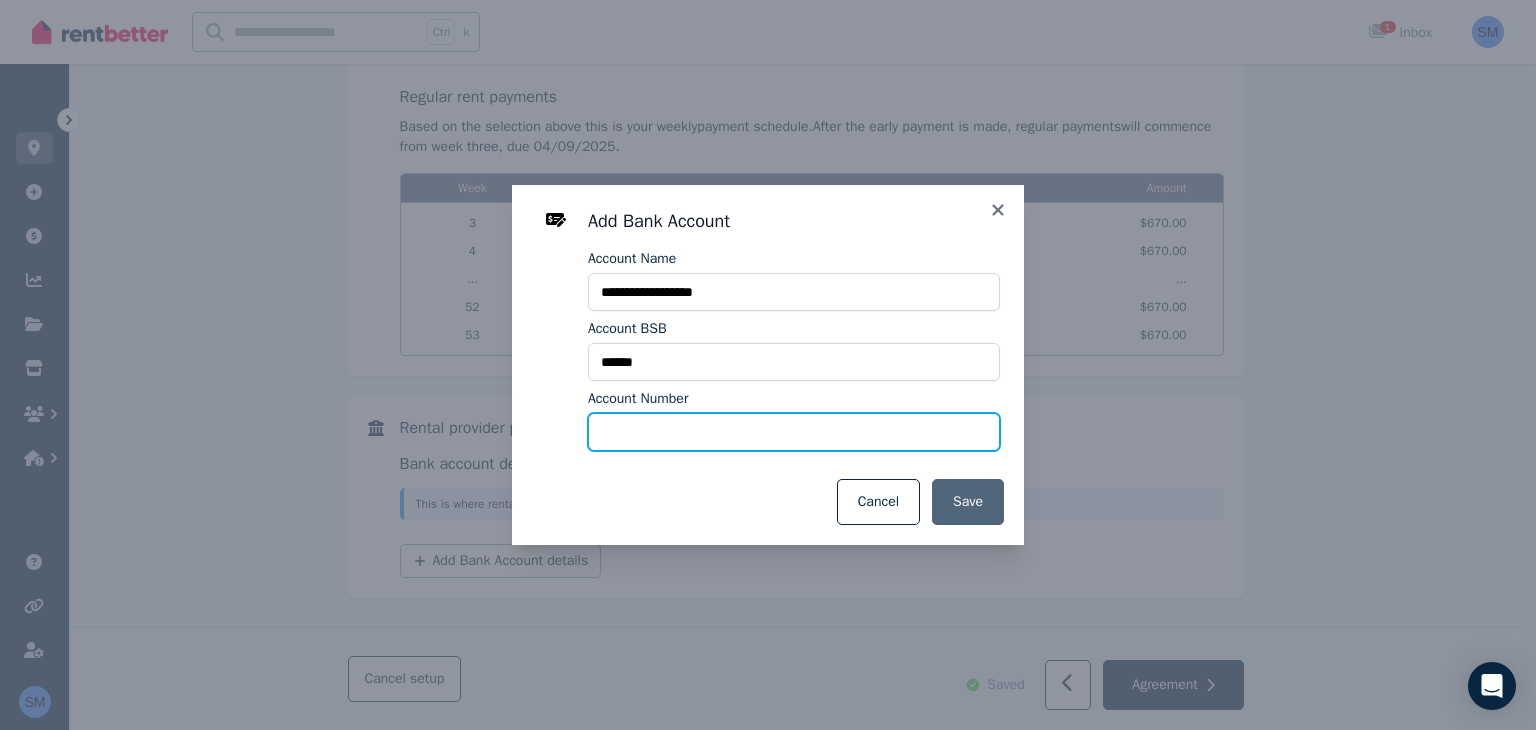 type on "*********" 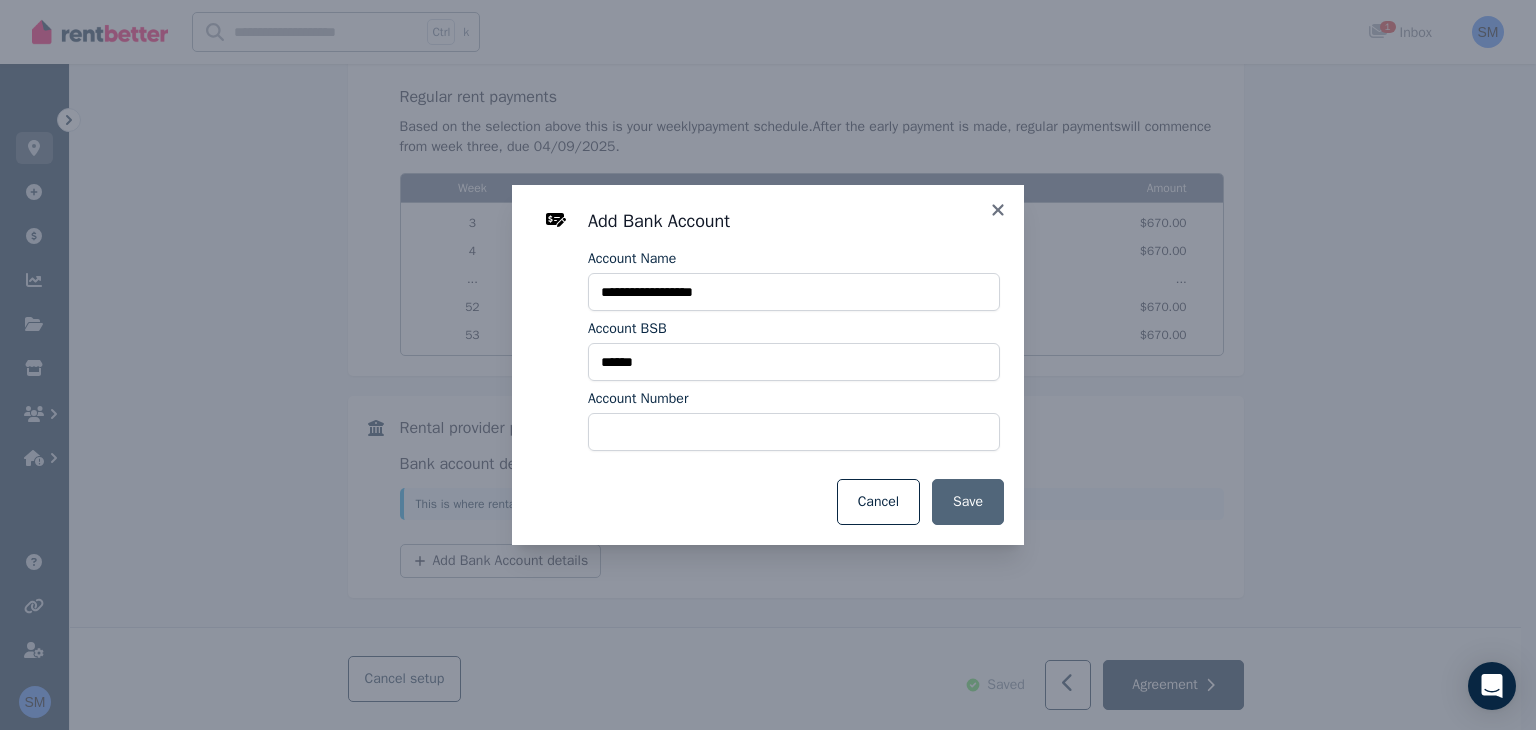 click on "Save" at bounding box center [968, 502] 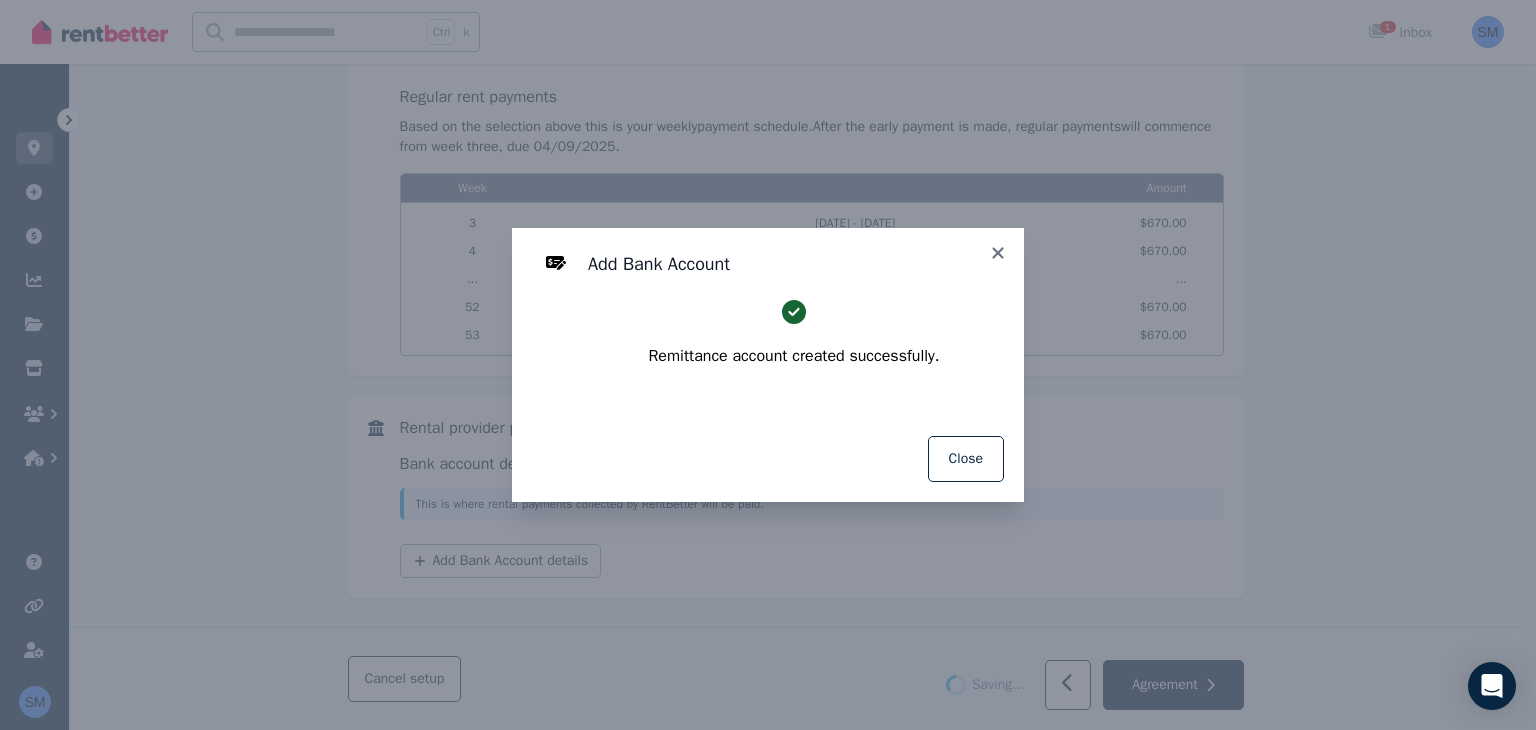 select on "**********" 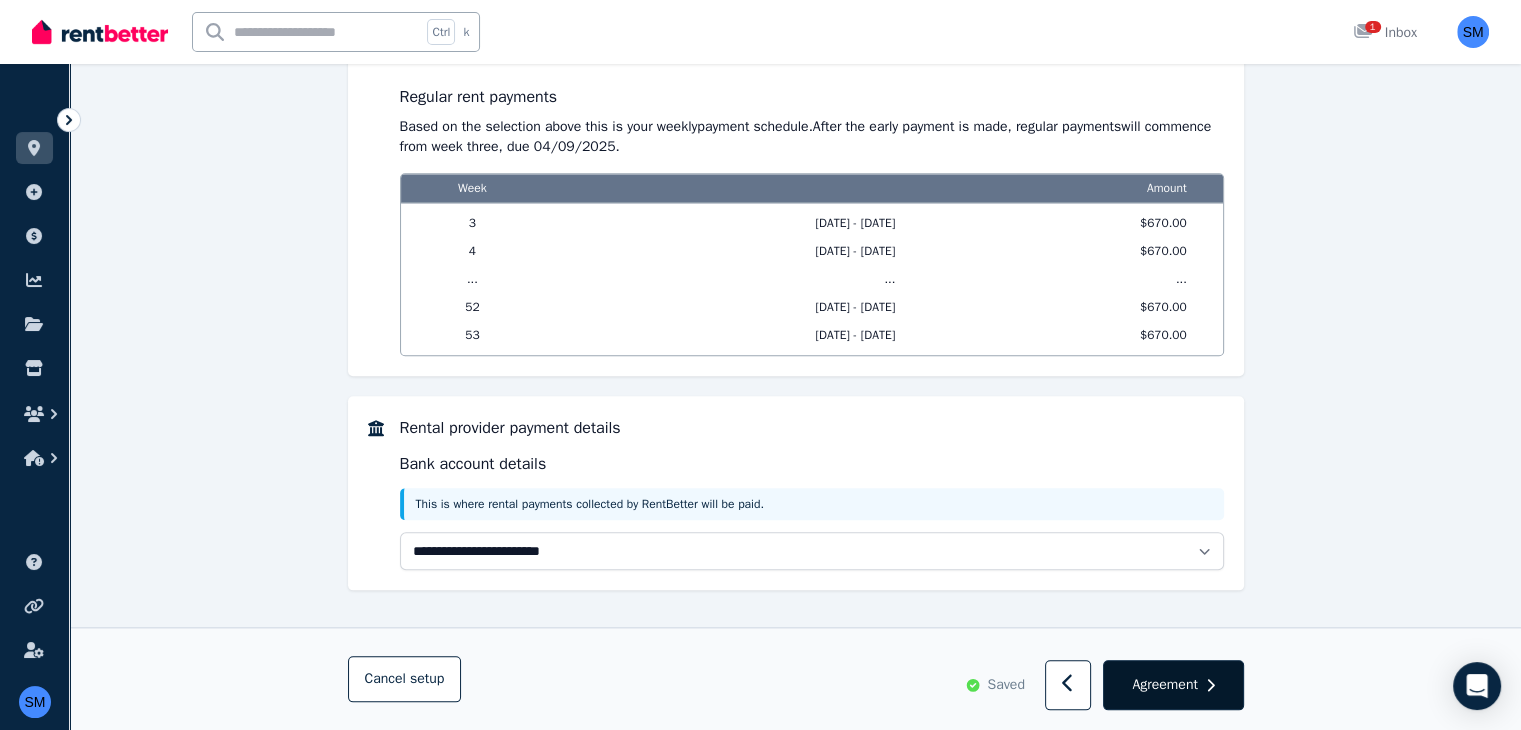 click on "Agreement" at bounding box center [1164, 685] 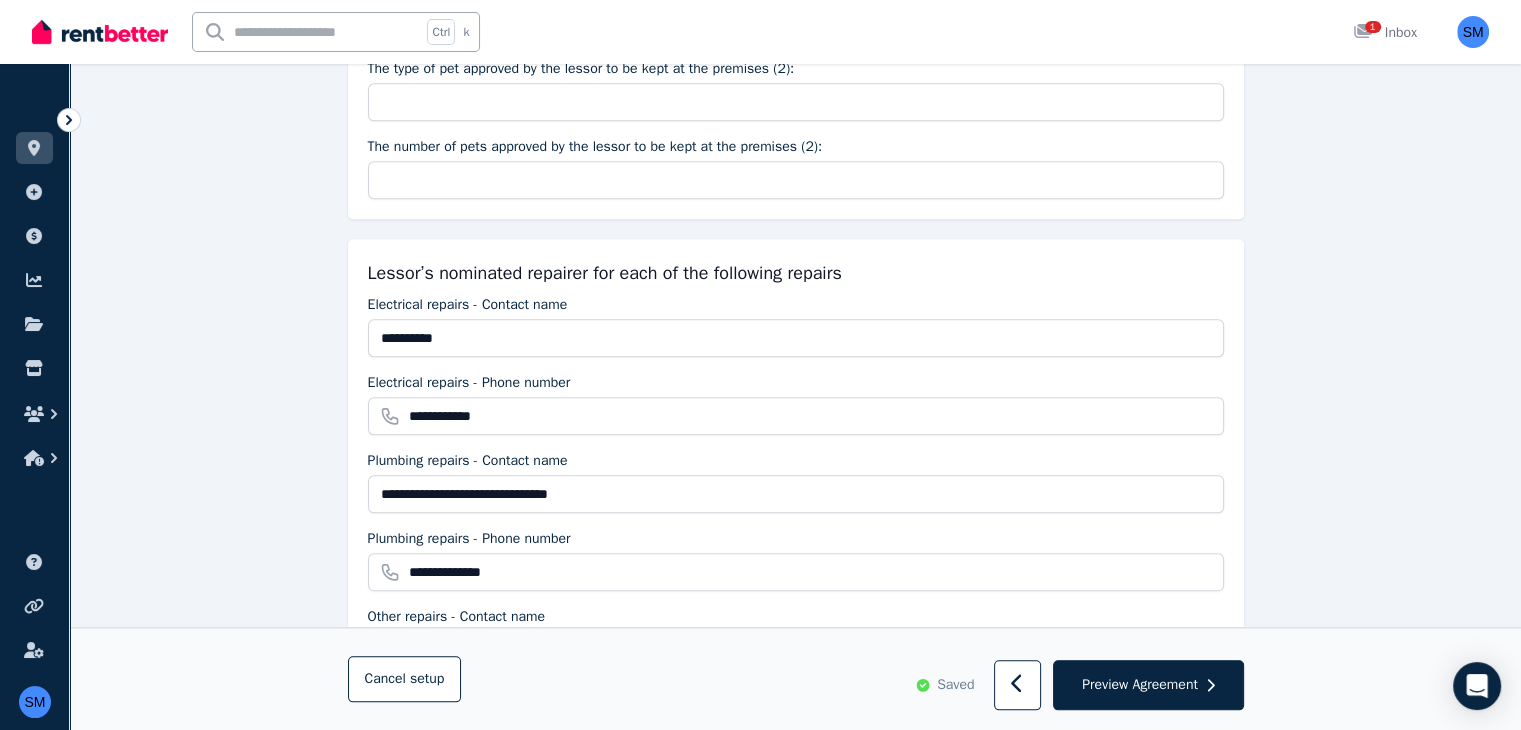 scroll, scrollTop: 0, scrollLeft: 0, axis: both 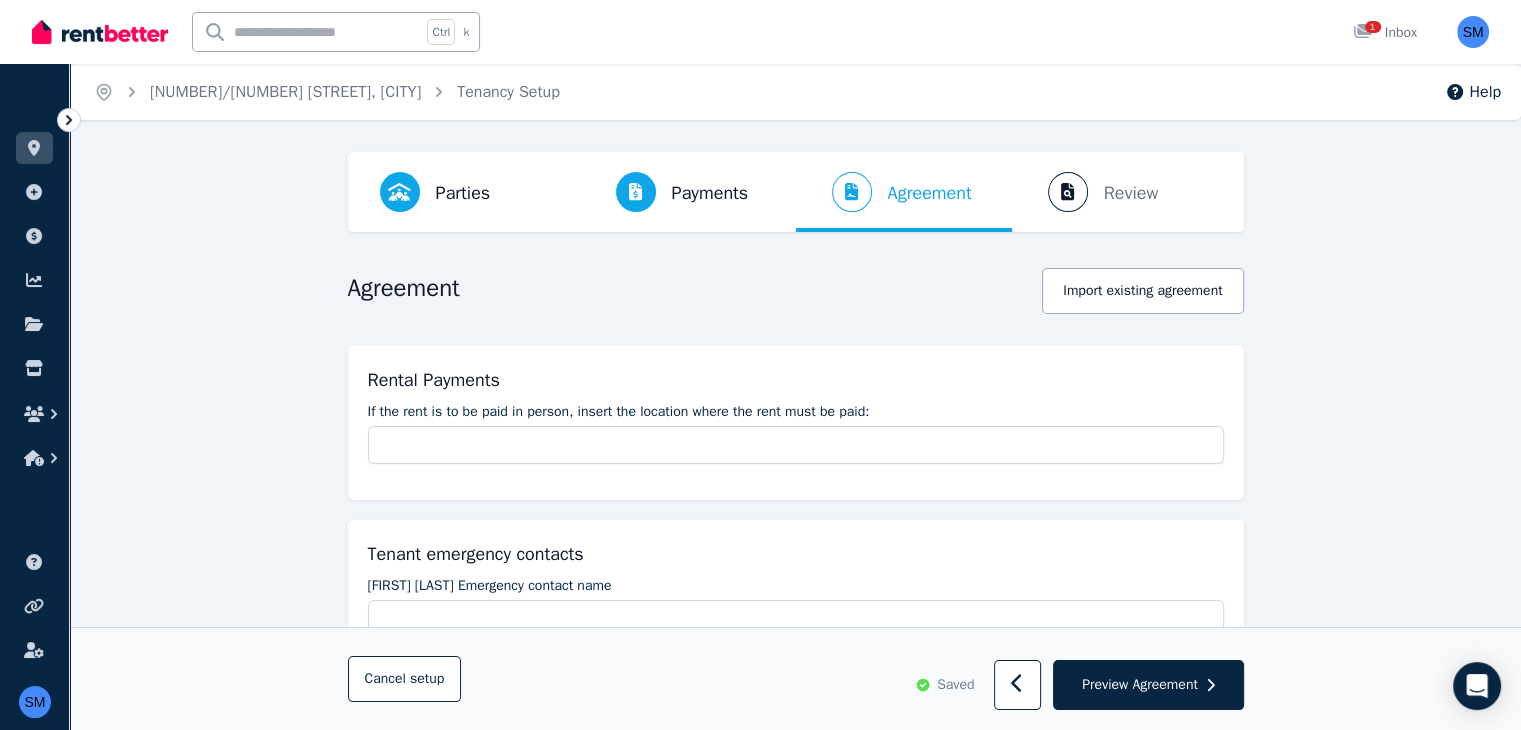 click on "Preview Agreement" at bounding box center (1140, 685) 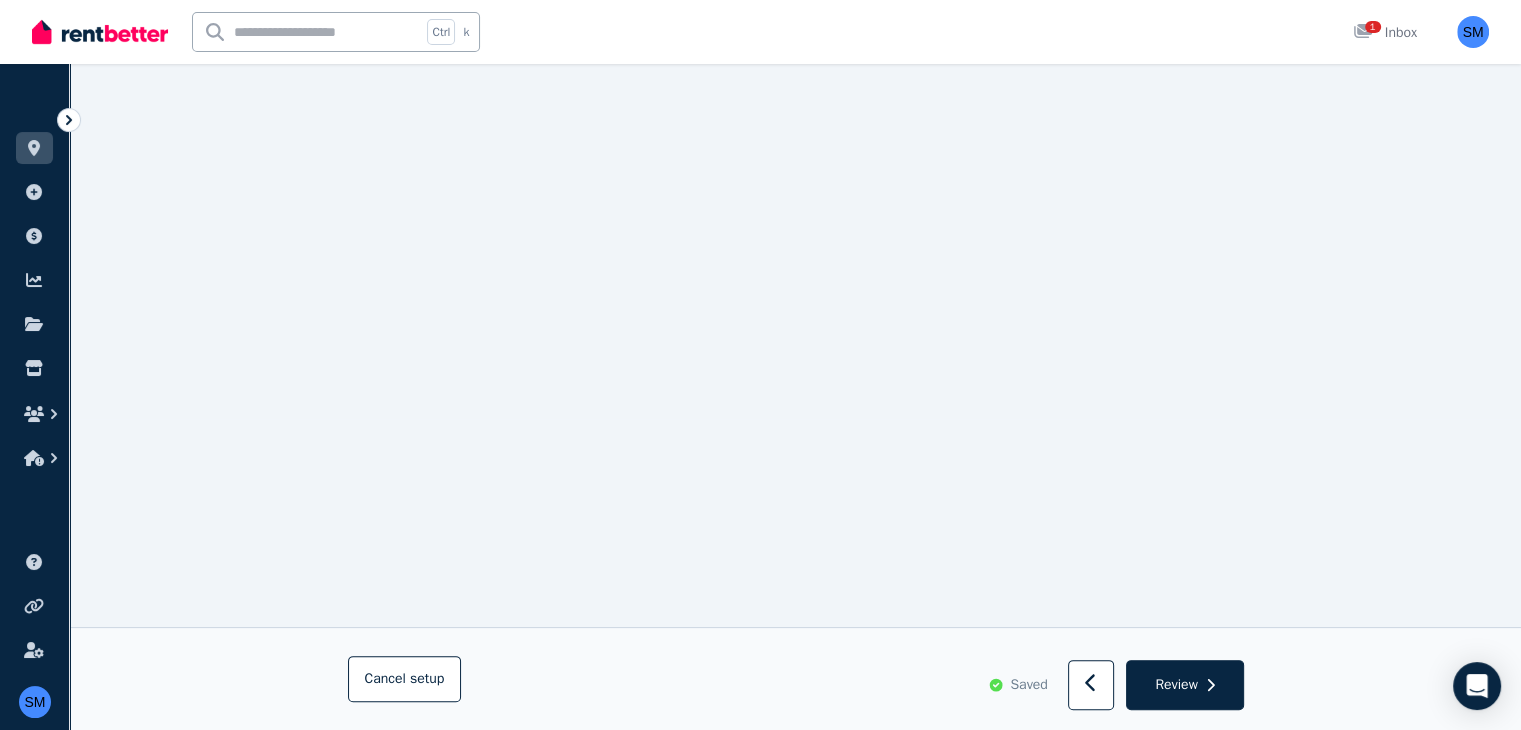 scroll, scrollTop: 312, scrollLeft: 0, axis: vertical 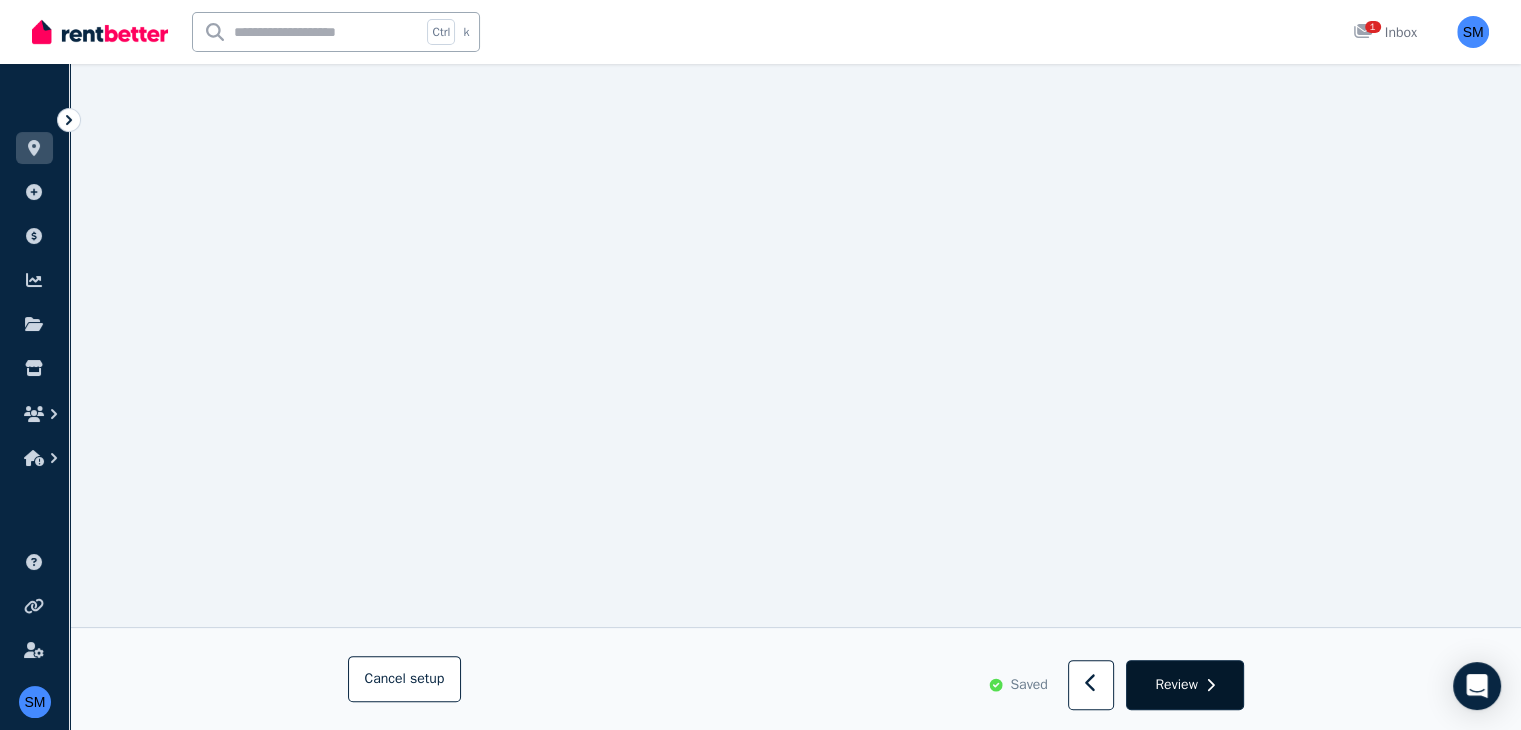 click on "Review" at bounding box center [1176, 685] 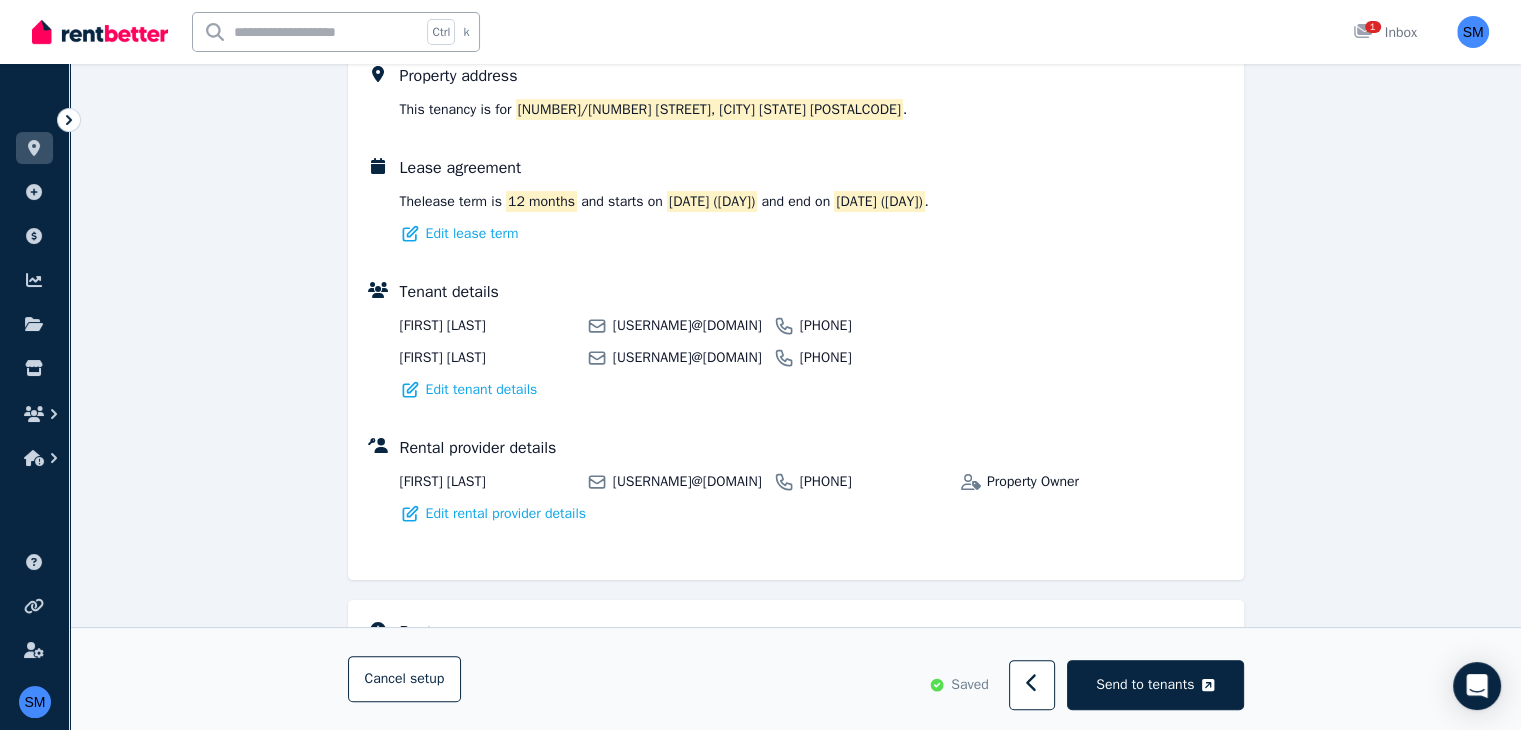 scroll, scrollTop: 0, scrollLeft: 0, axis: both 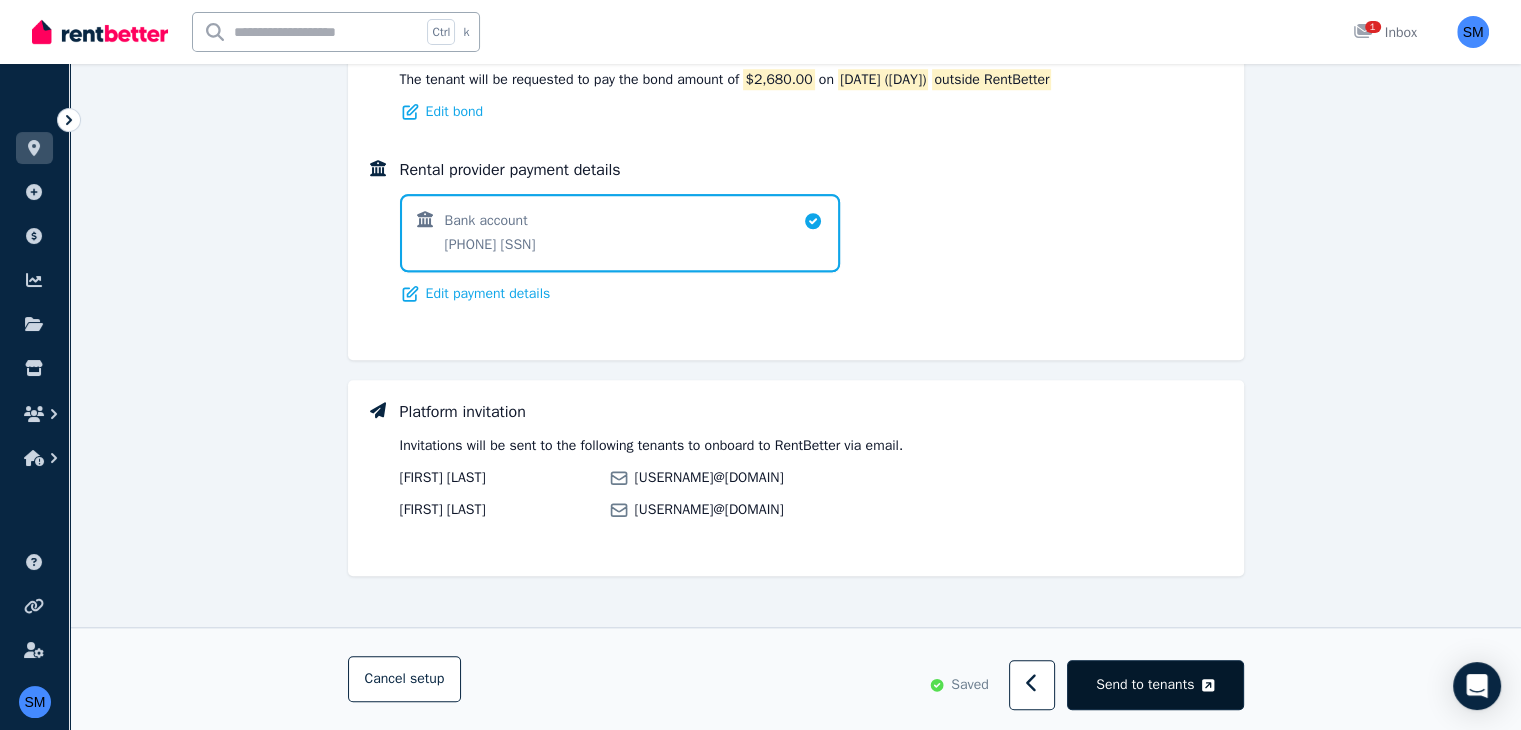 click on "Send to tenants" at bounding box center (1145, 685) 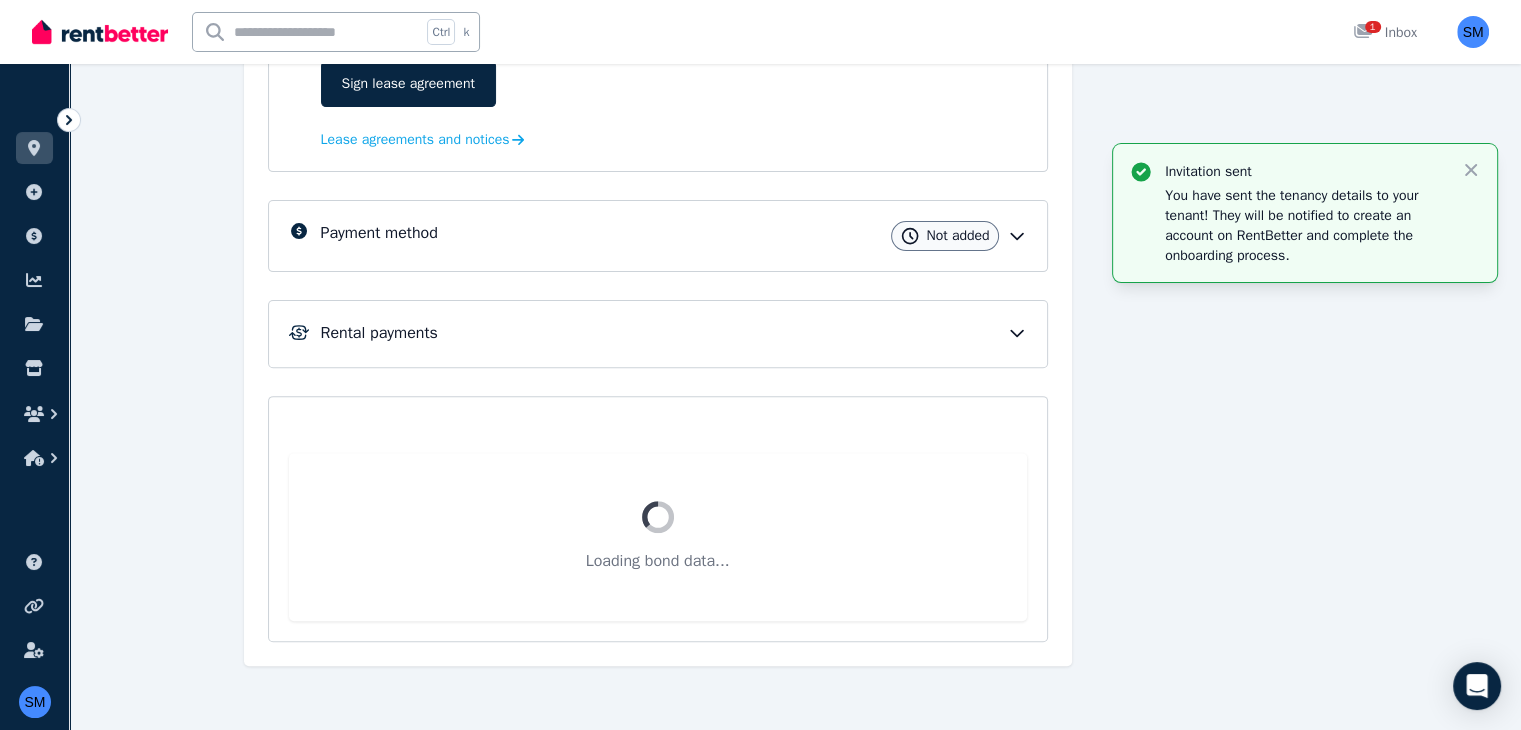 scroll, scrollTop: 426, scrollLeft: 0, axis: vertical 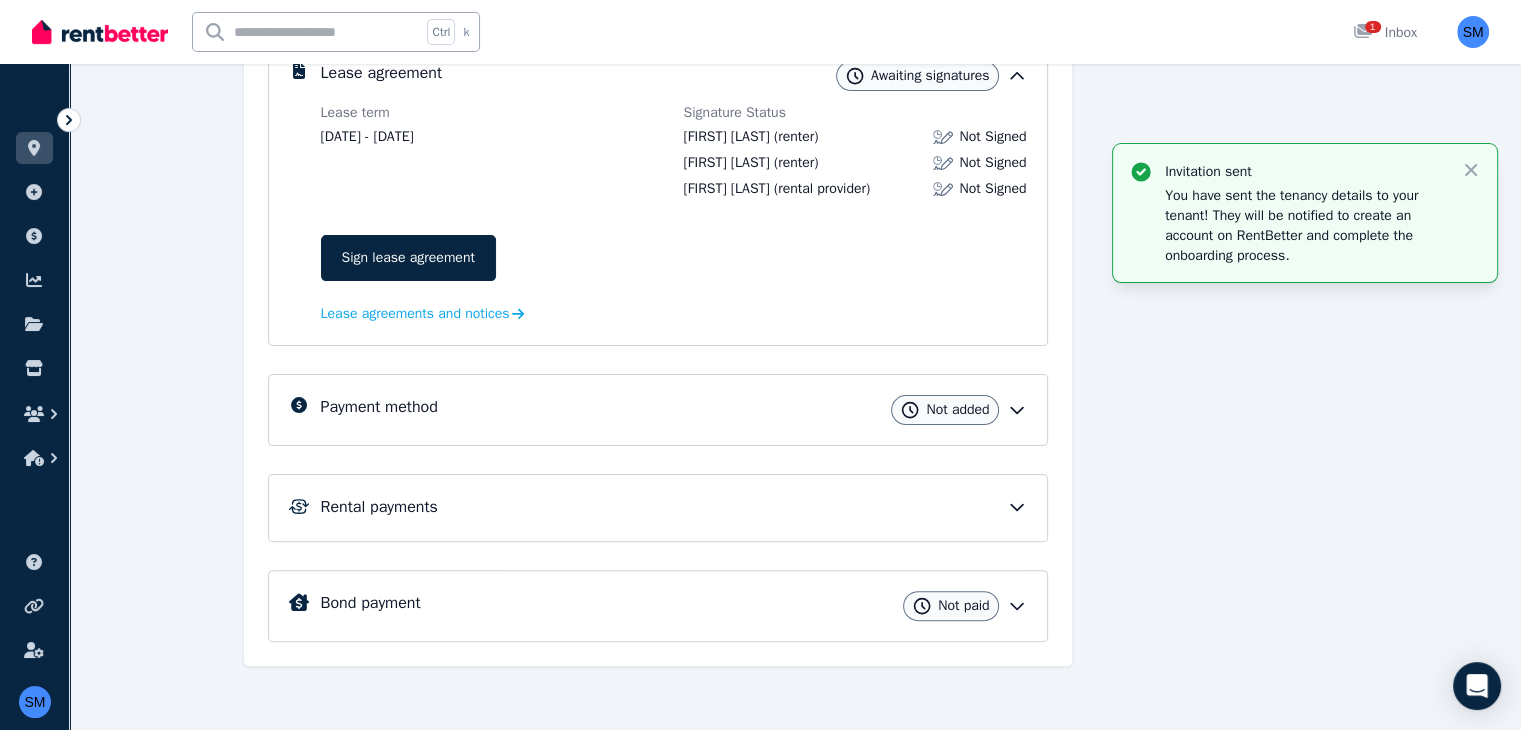 click 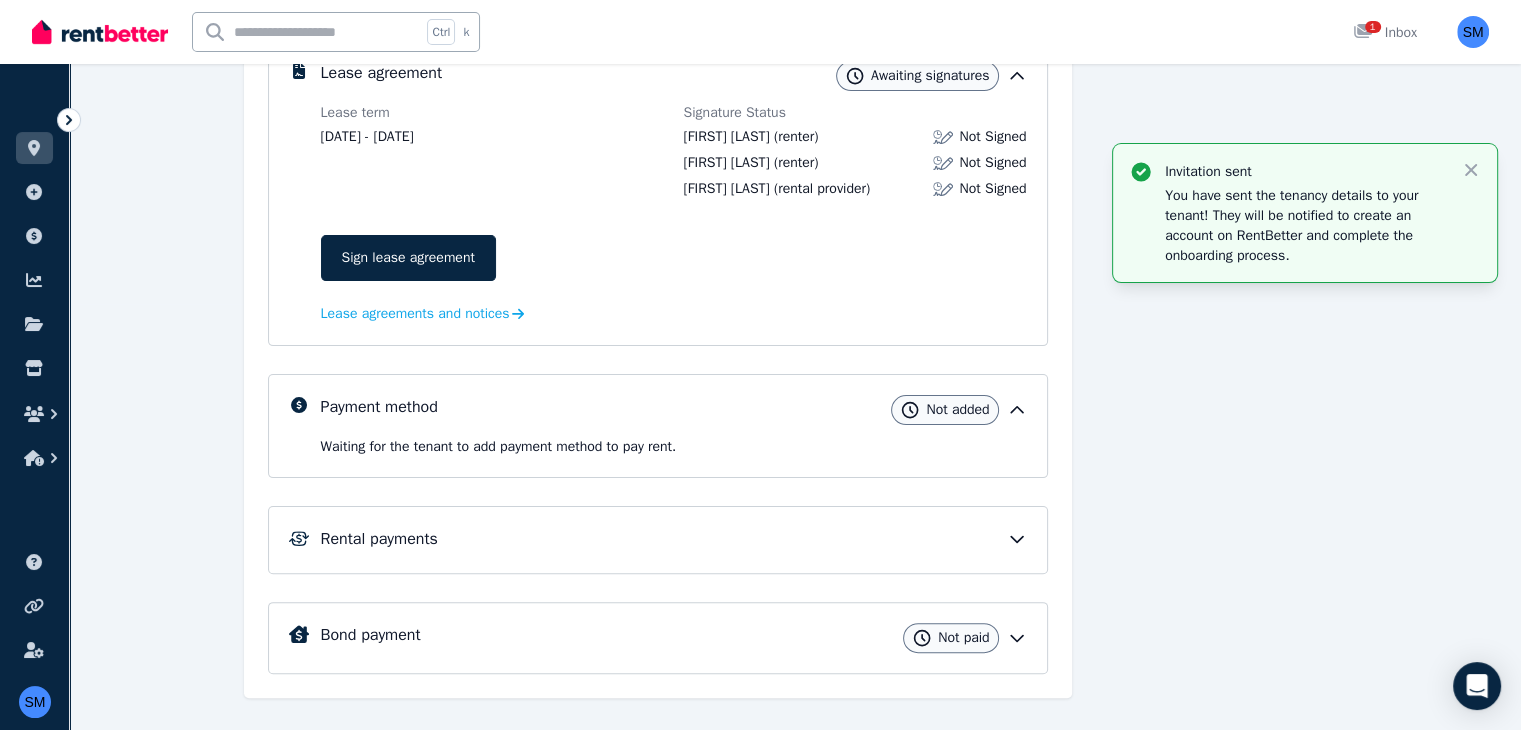 scroll, scrollTop: 458, scrollLeft: 0, axis: vertical 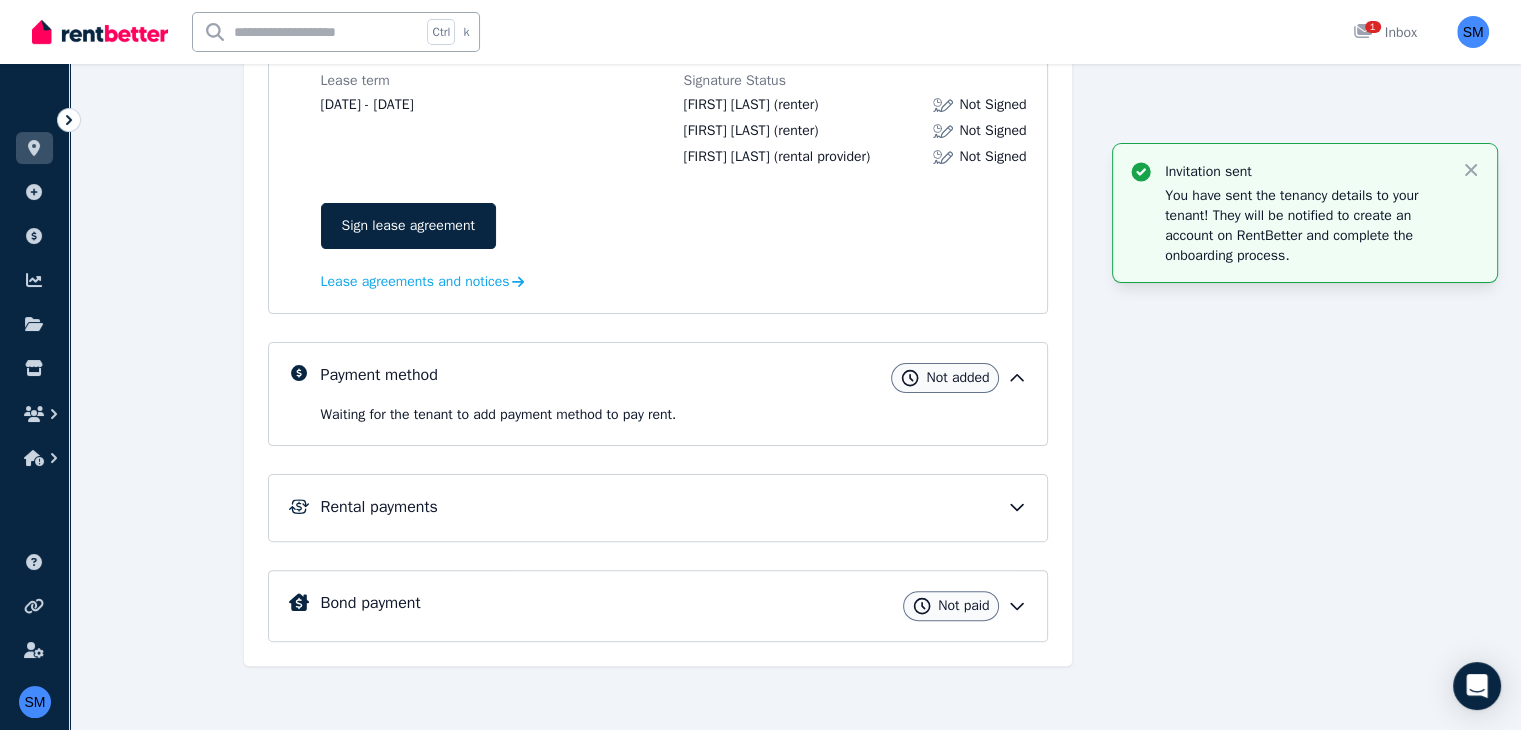 click 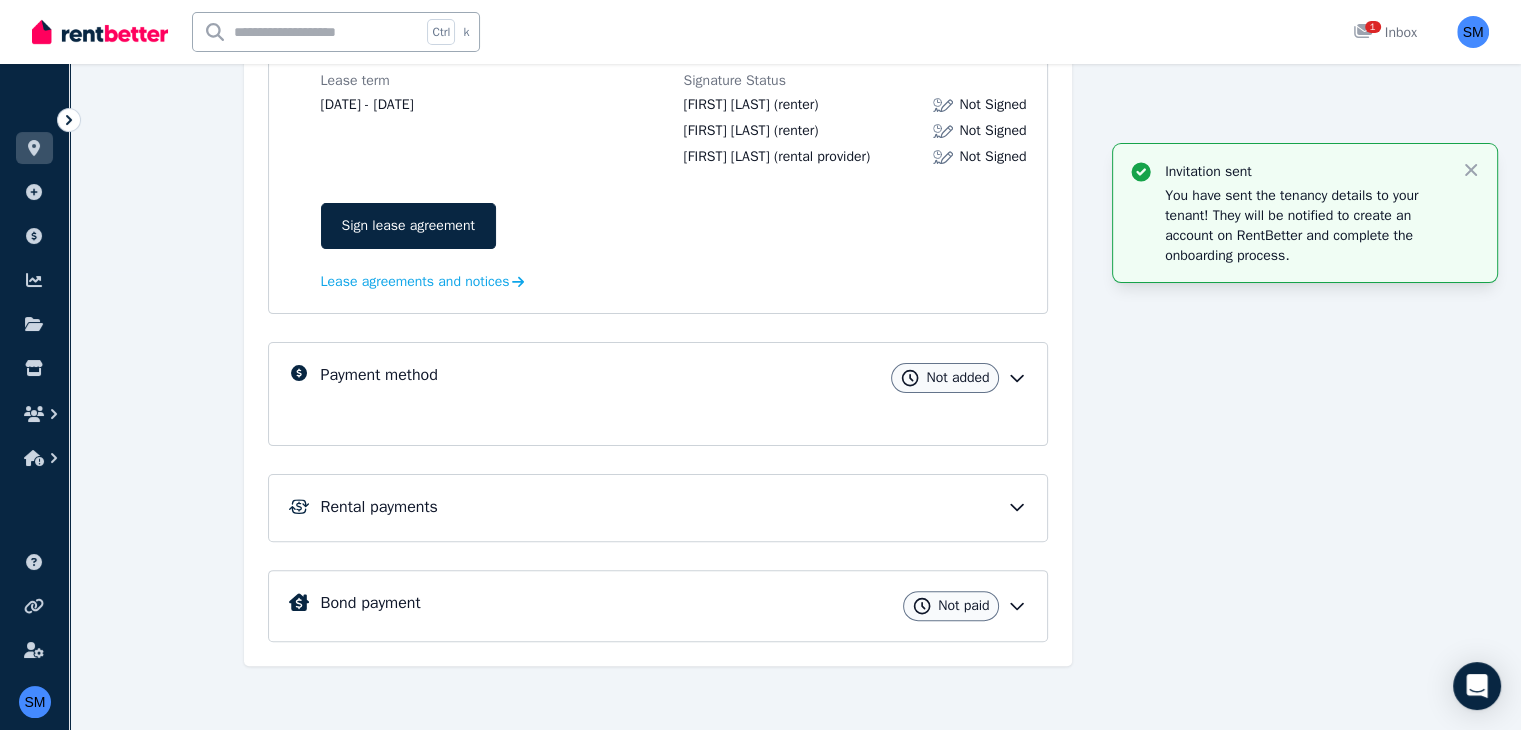 scroll, scrollTop: 426, scrollLeft: 0, axis: vertical 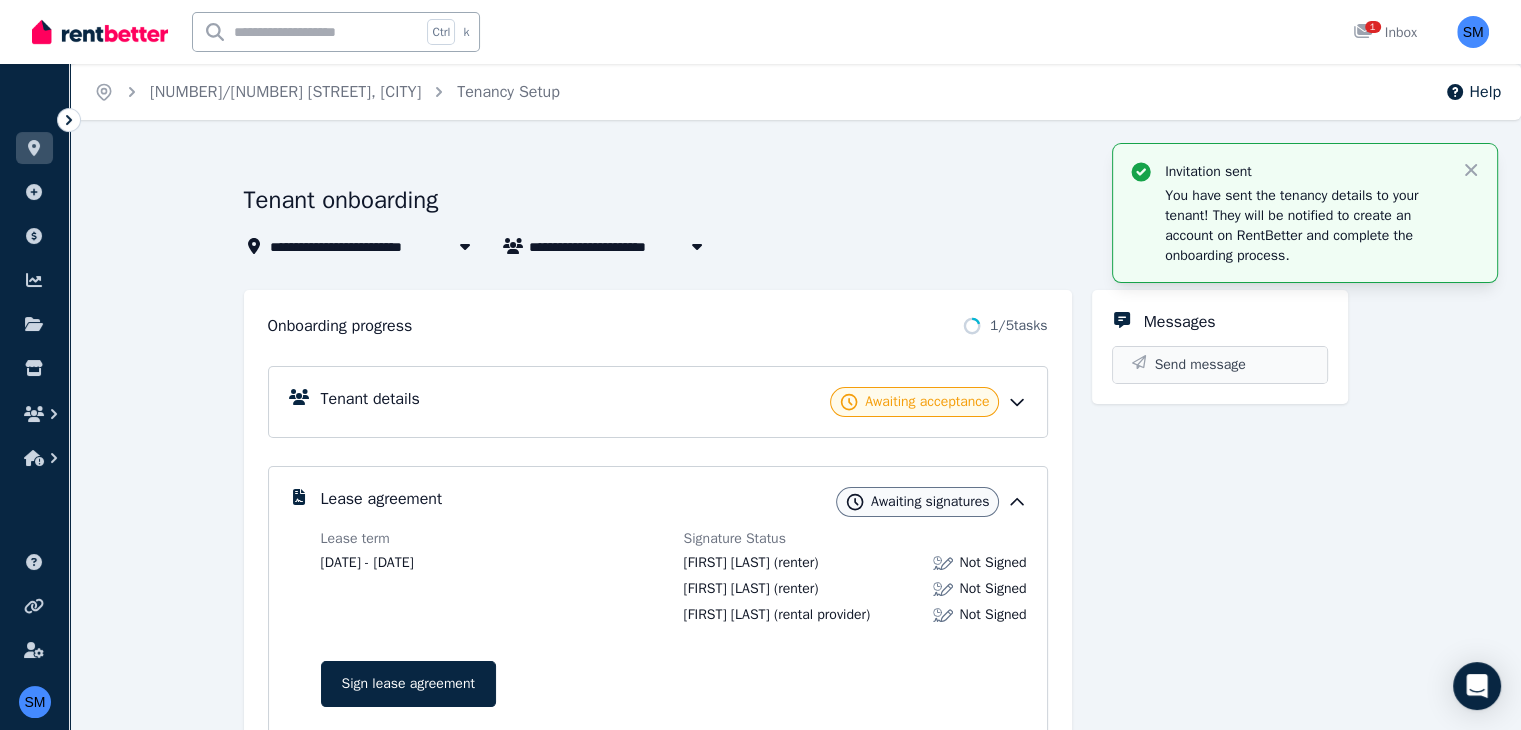 click 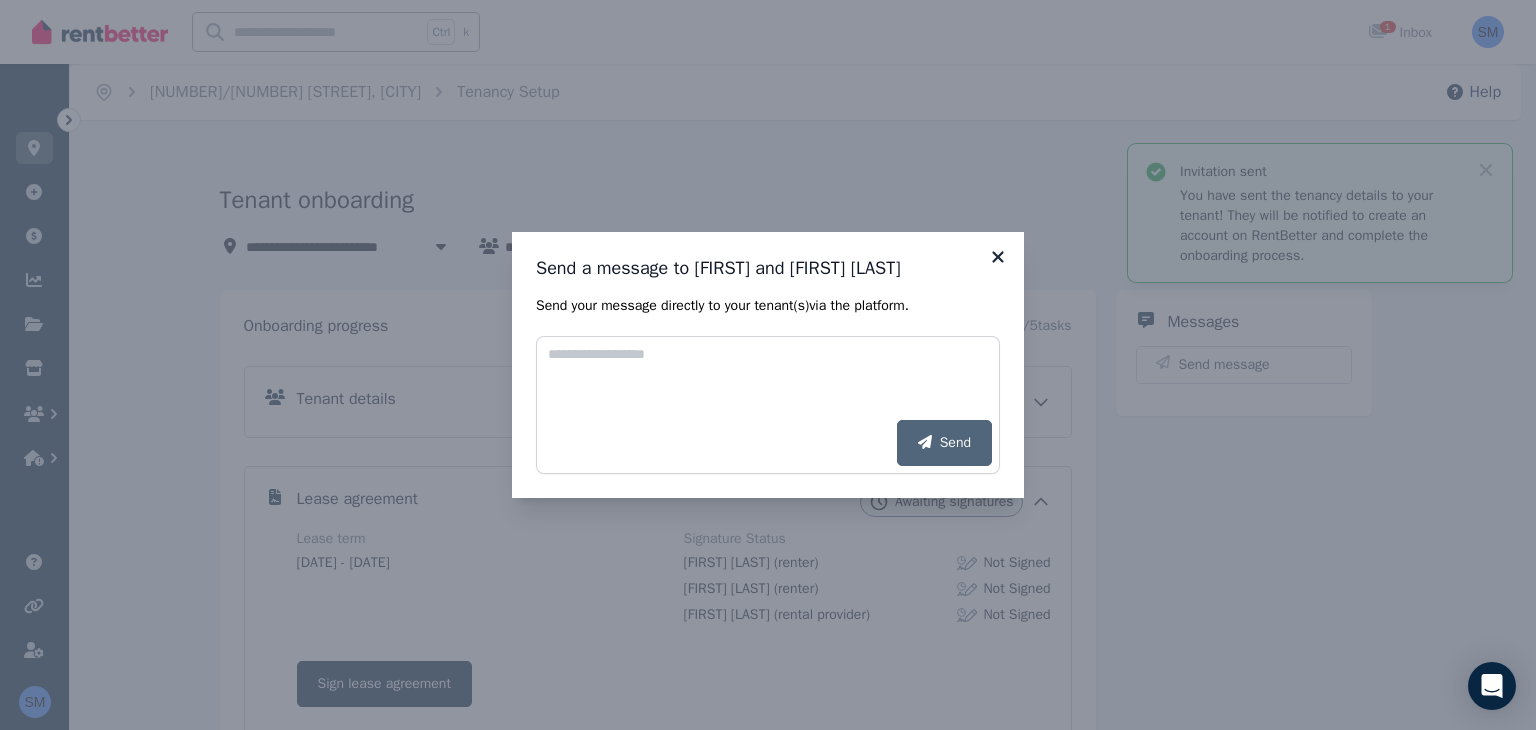 click 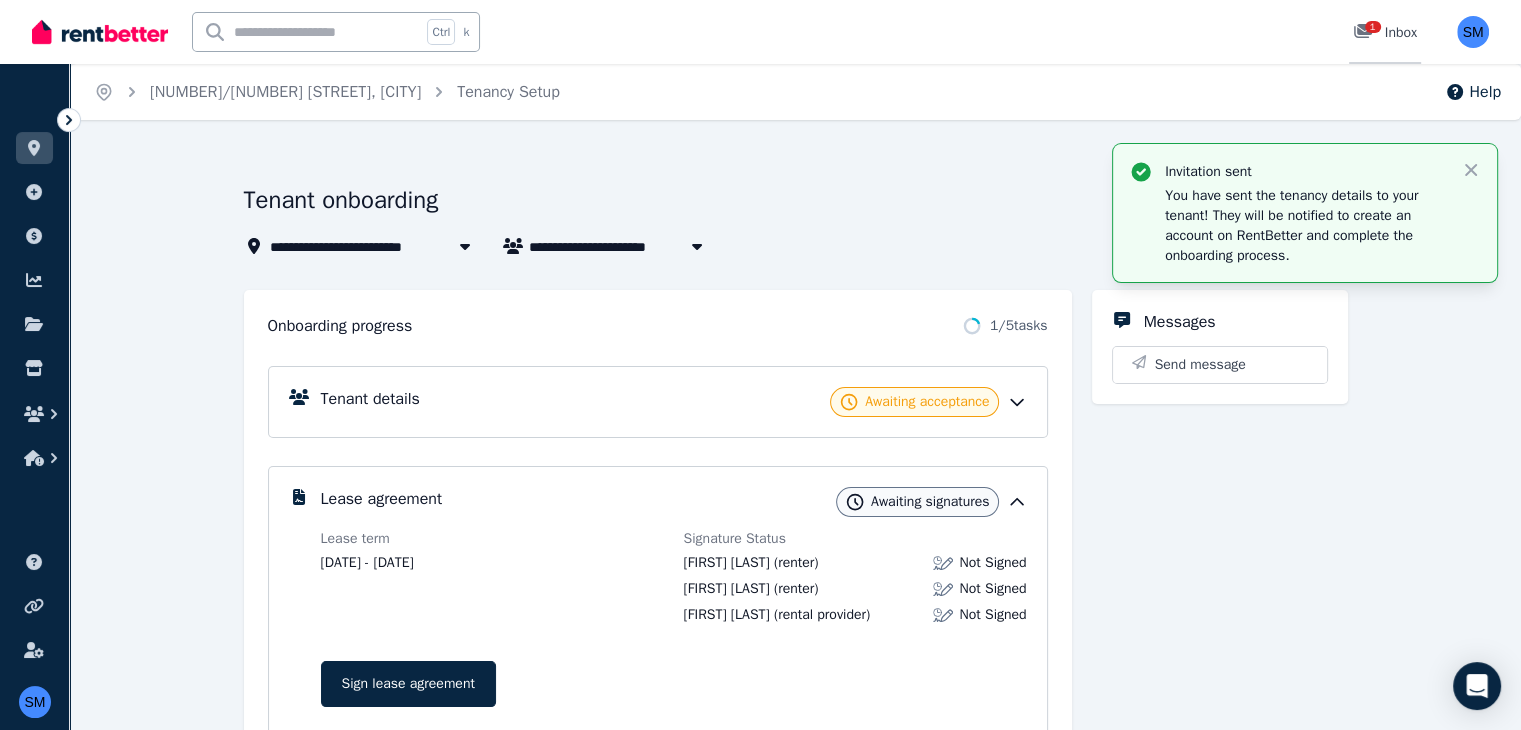 click 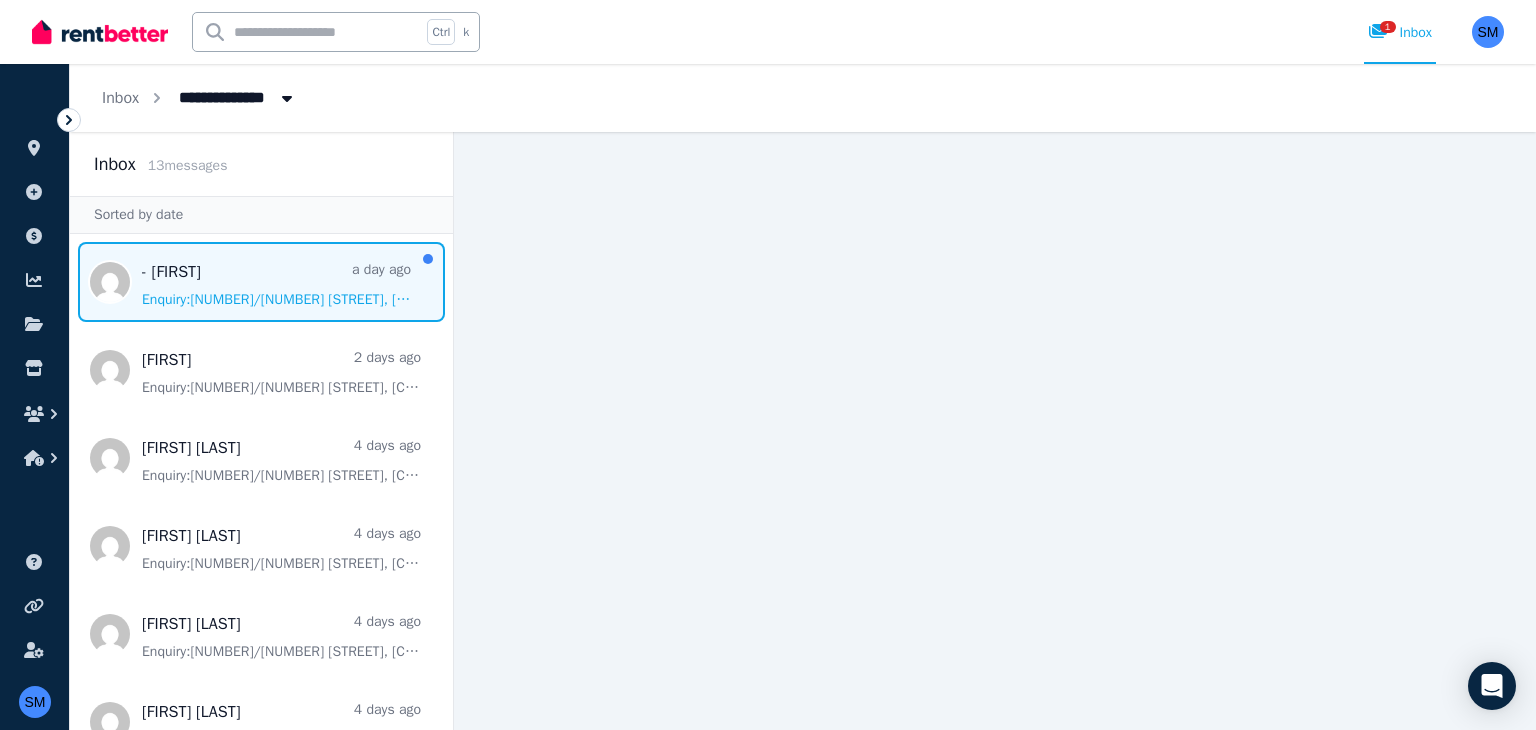 click at bounding box center (261, 282) 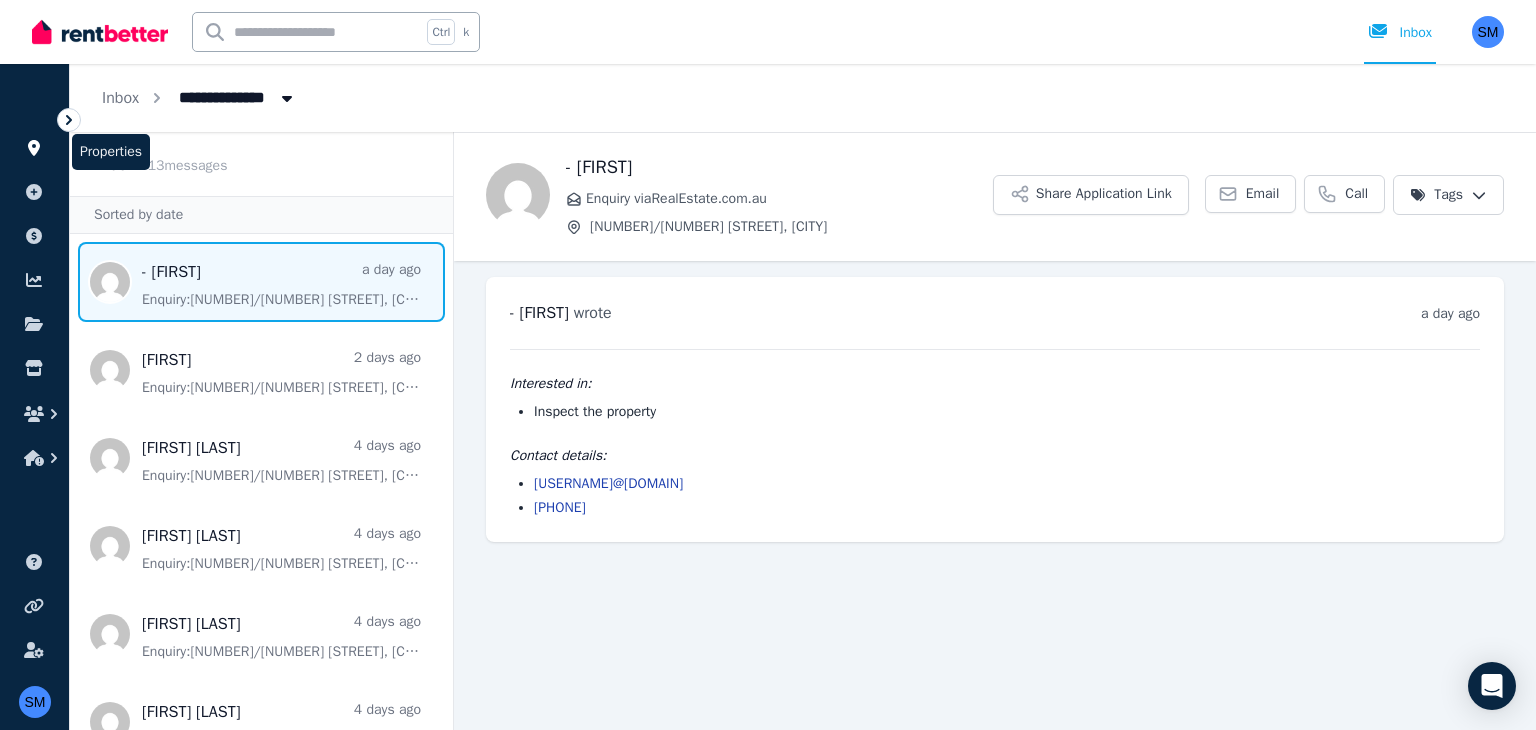click 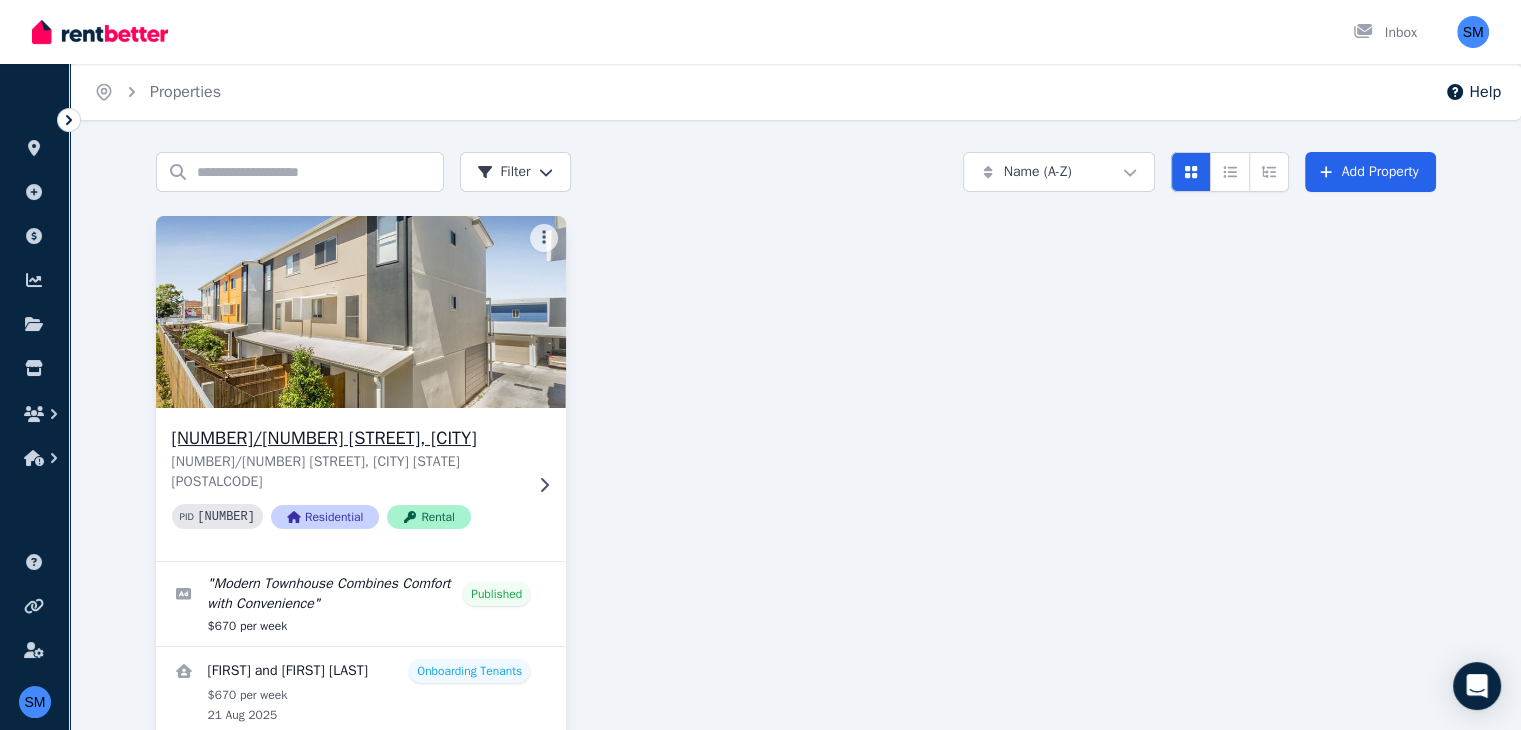 click on "[NUMBER]/[NUMBER] [STREET], [CITY]" at bounding box center [347, 438] 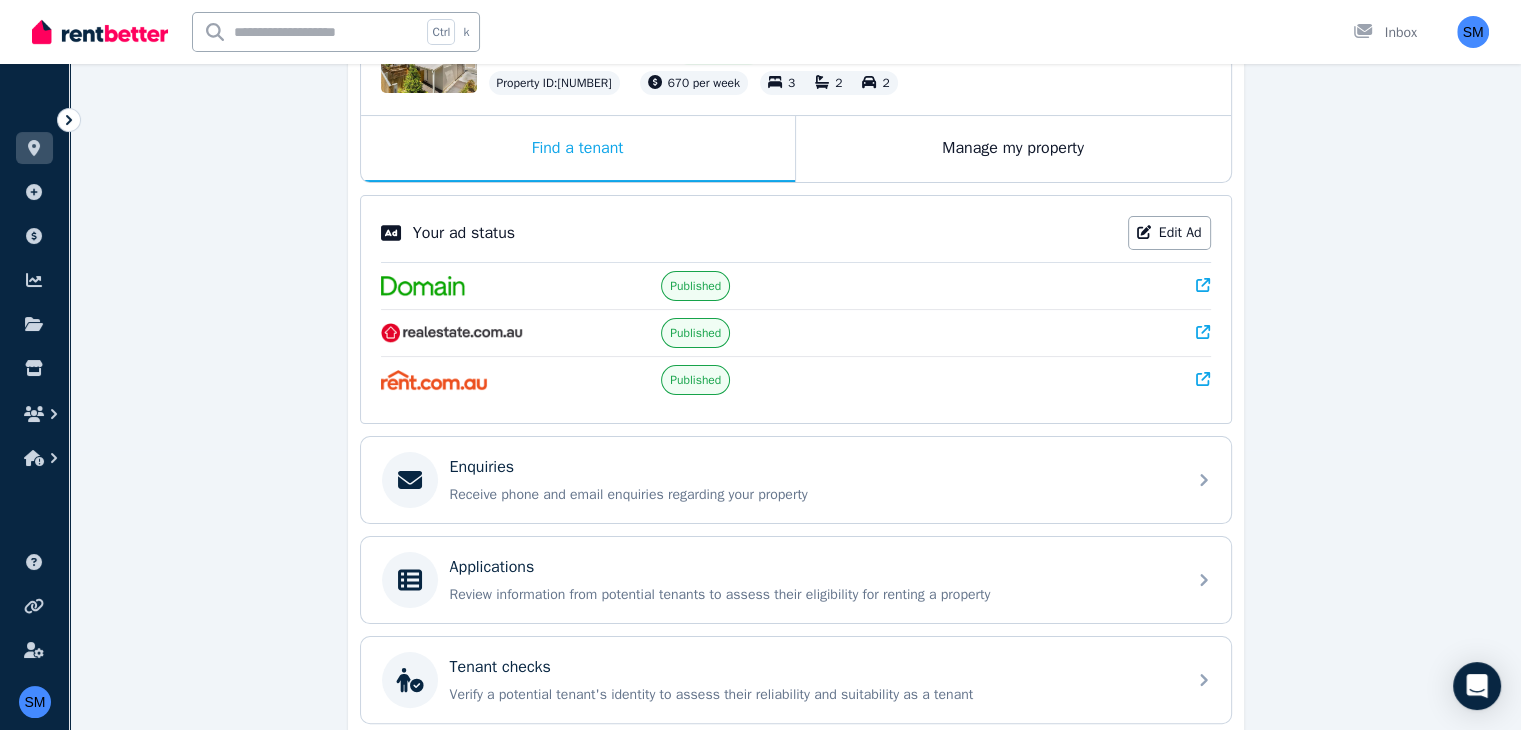 scroll, scrollTop: 506, scrollLeft: 0, axis: vertical 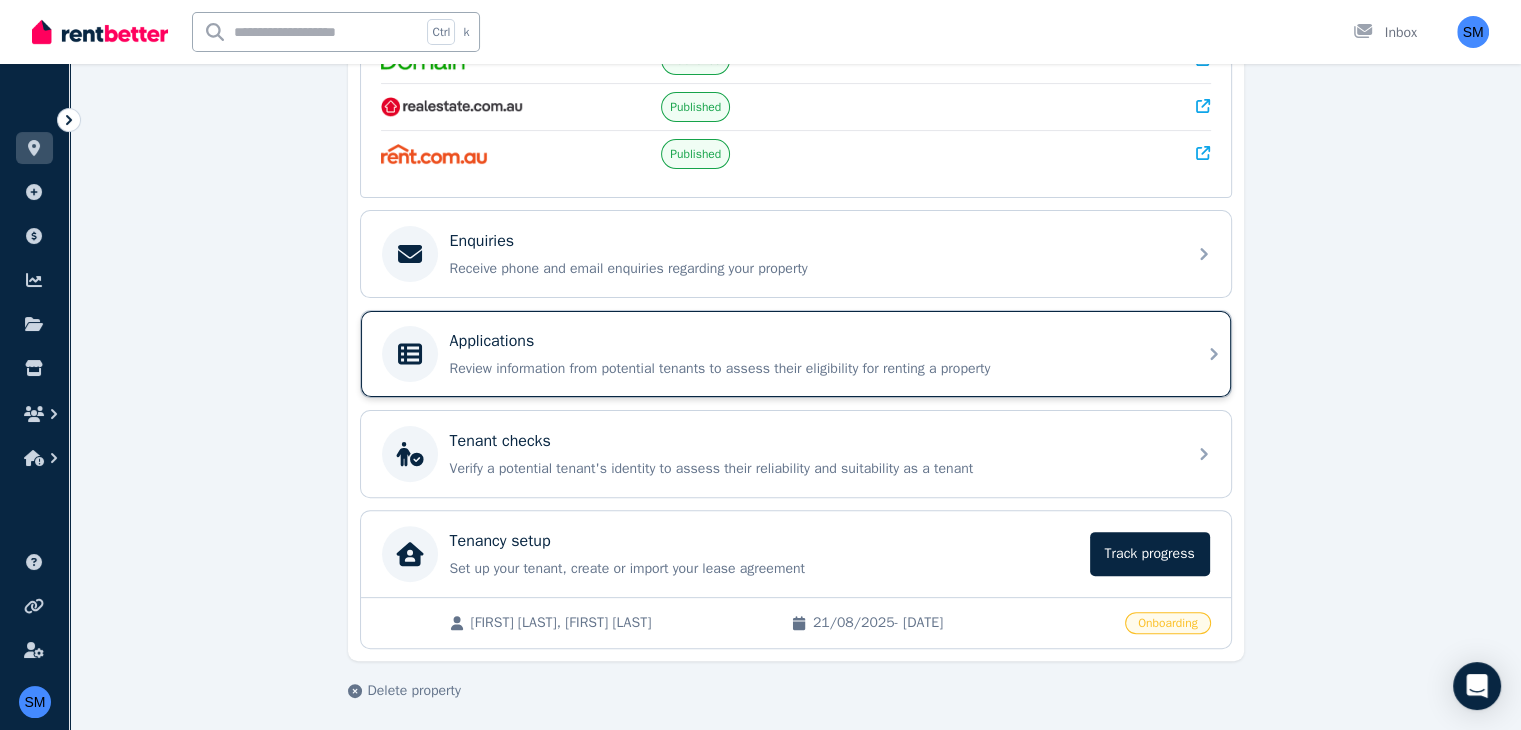 click on "Applications" at bounding box center (812, 341) 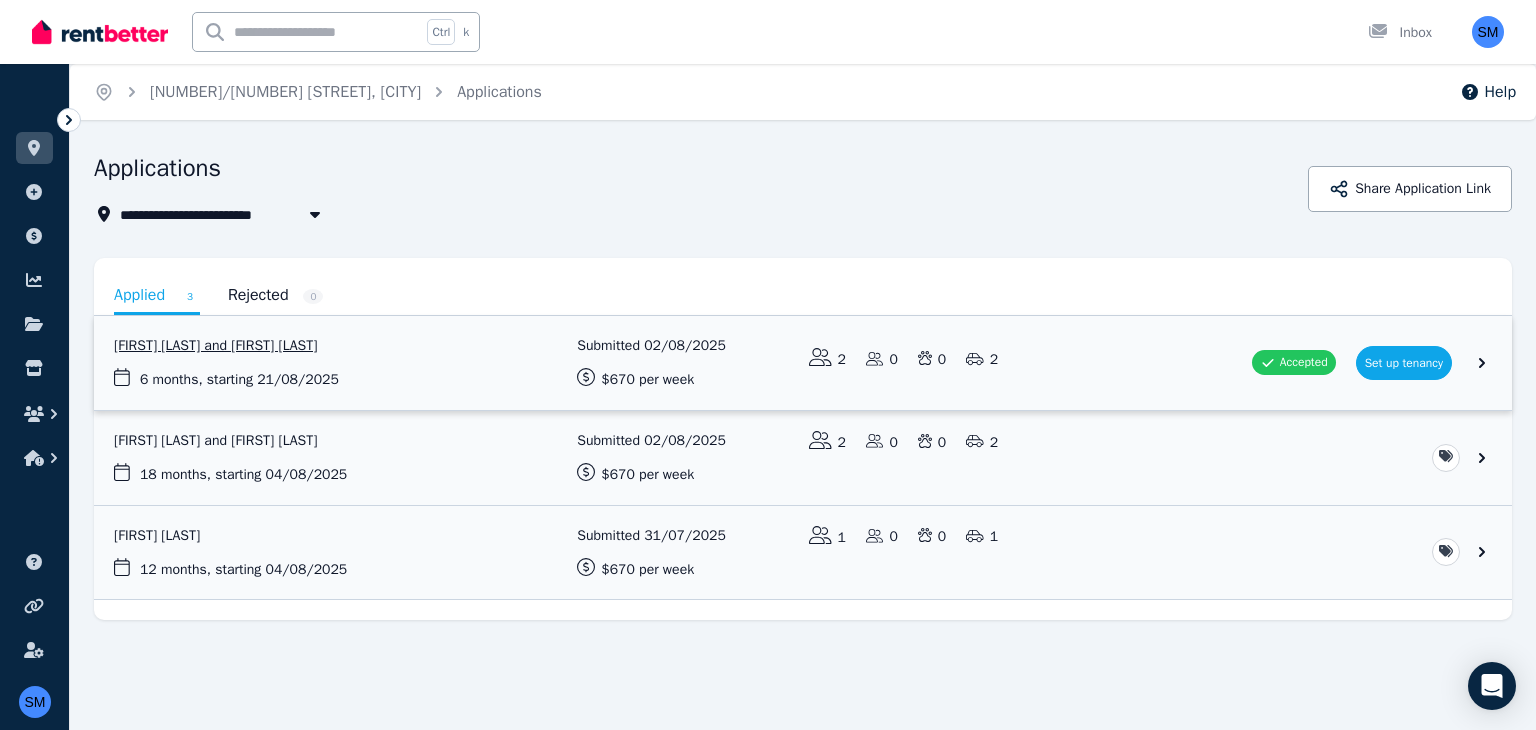 click at bounding box center [803, 363] 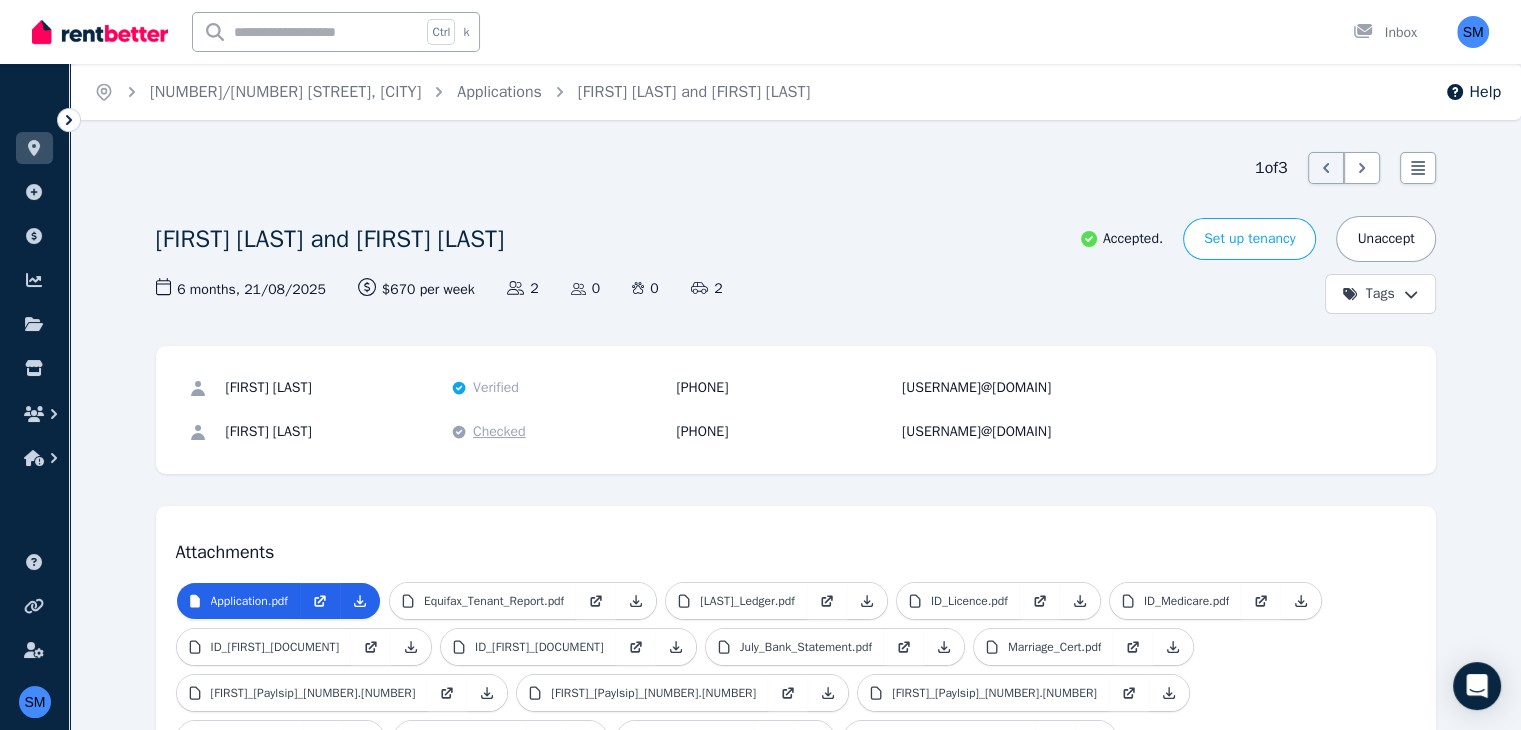 click on "Checked" at bounding box center [499, 432] 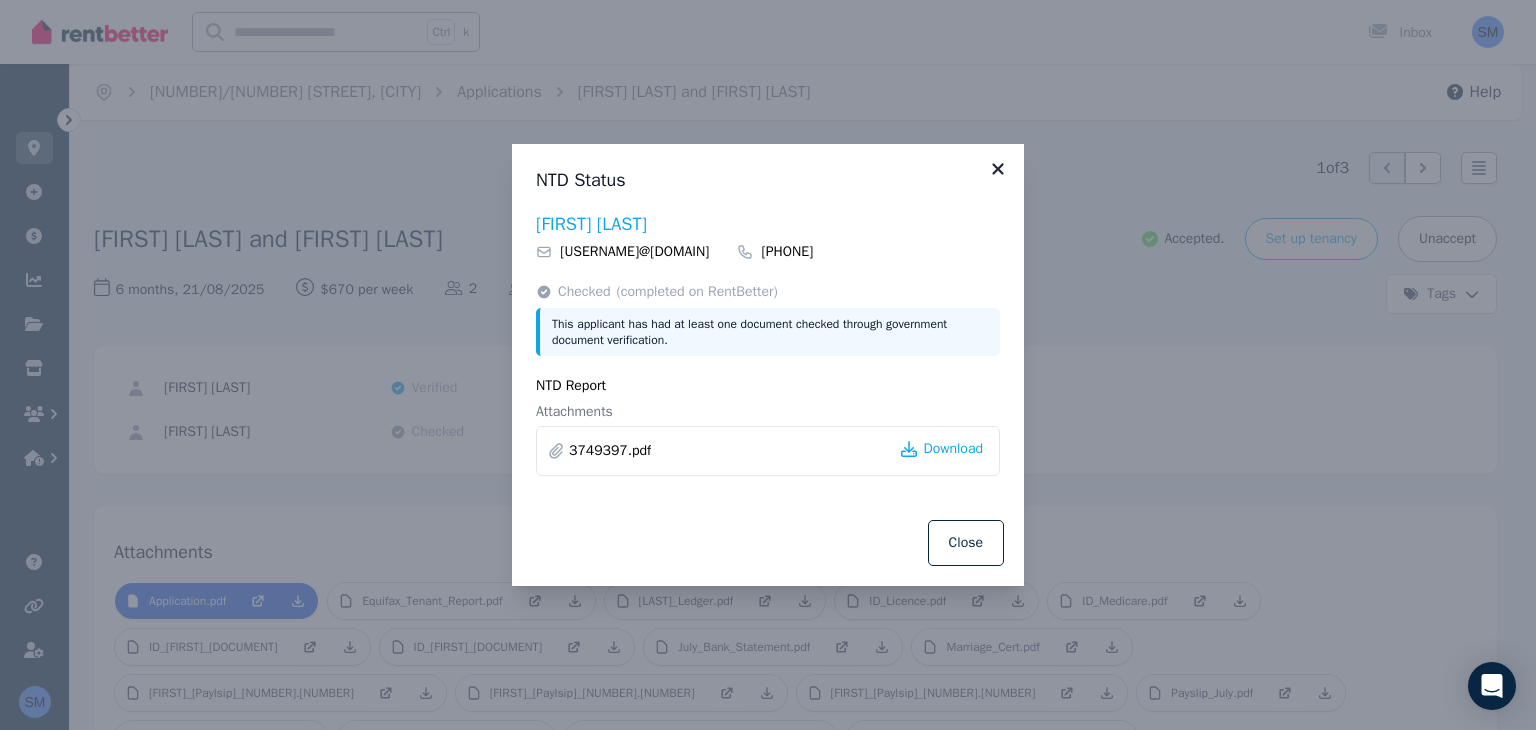 click 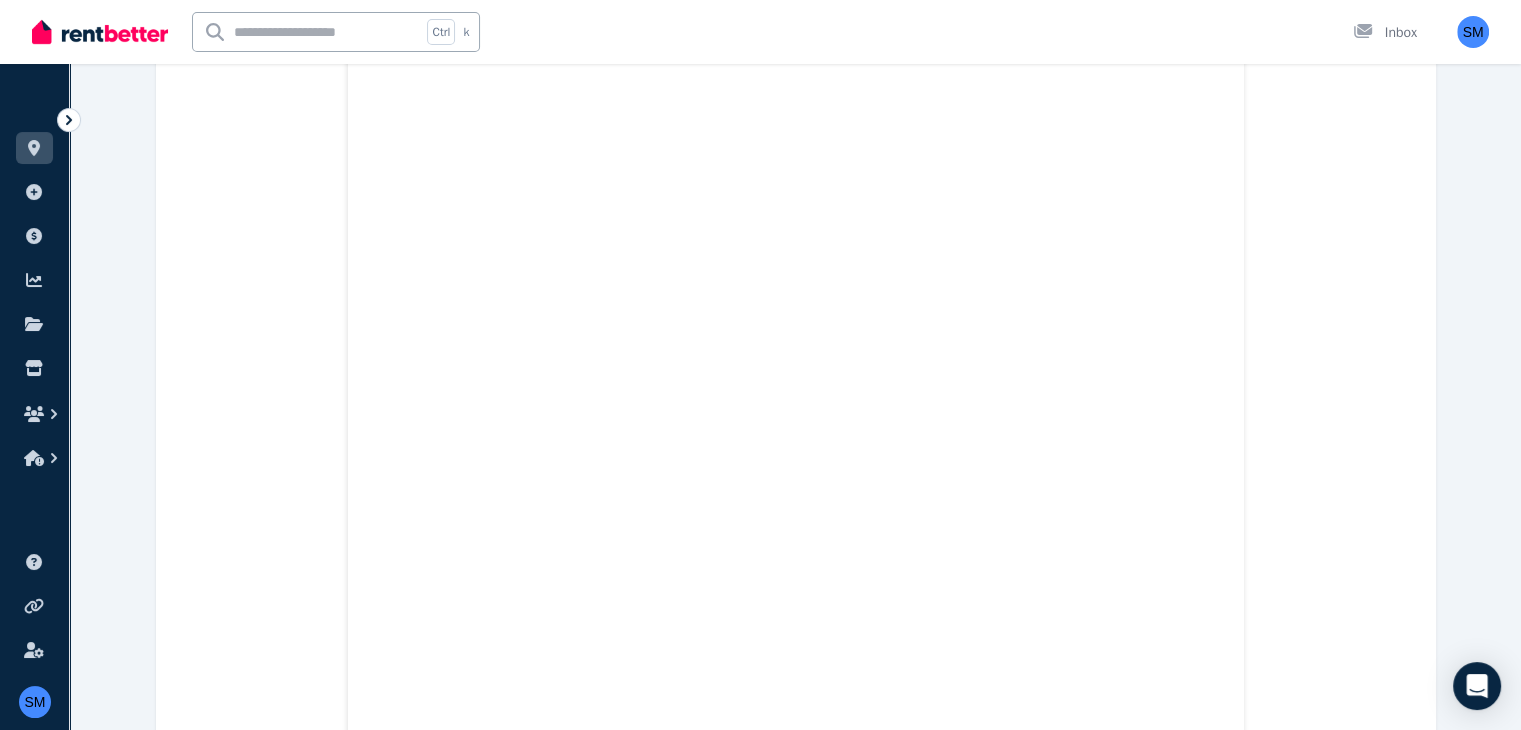 scroll, scrollTop: 2412, scrollLeft: 0, axis: vertical 